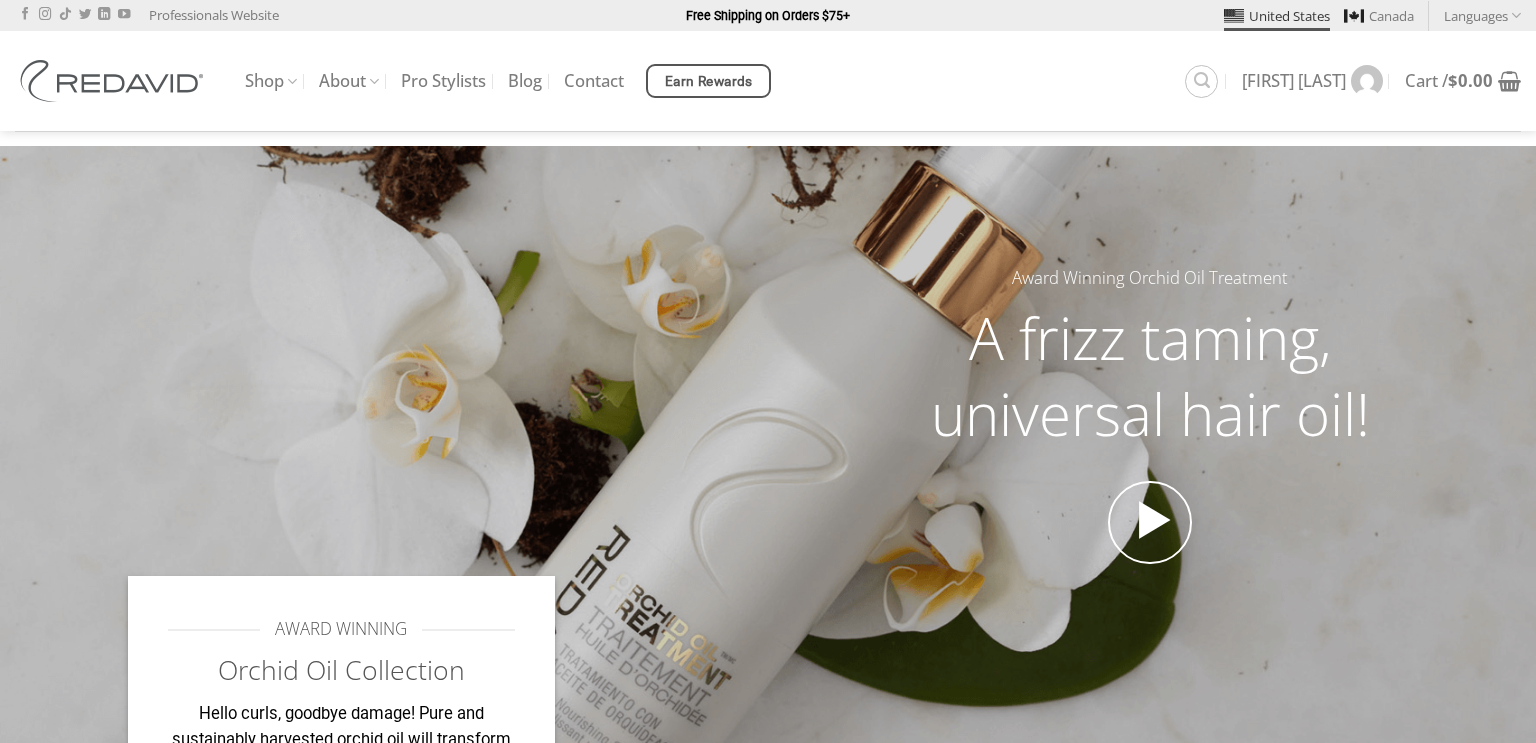 scroll, scrollTop: 0, scrollLeft: 0, axis: both 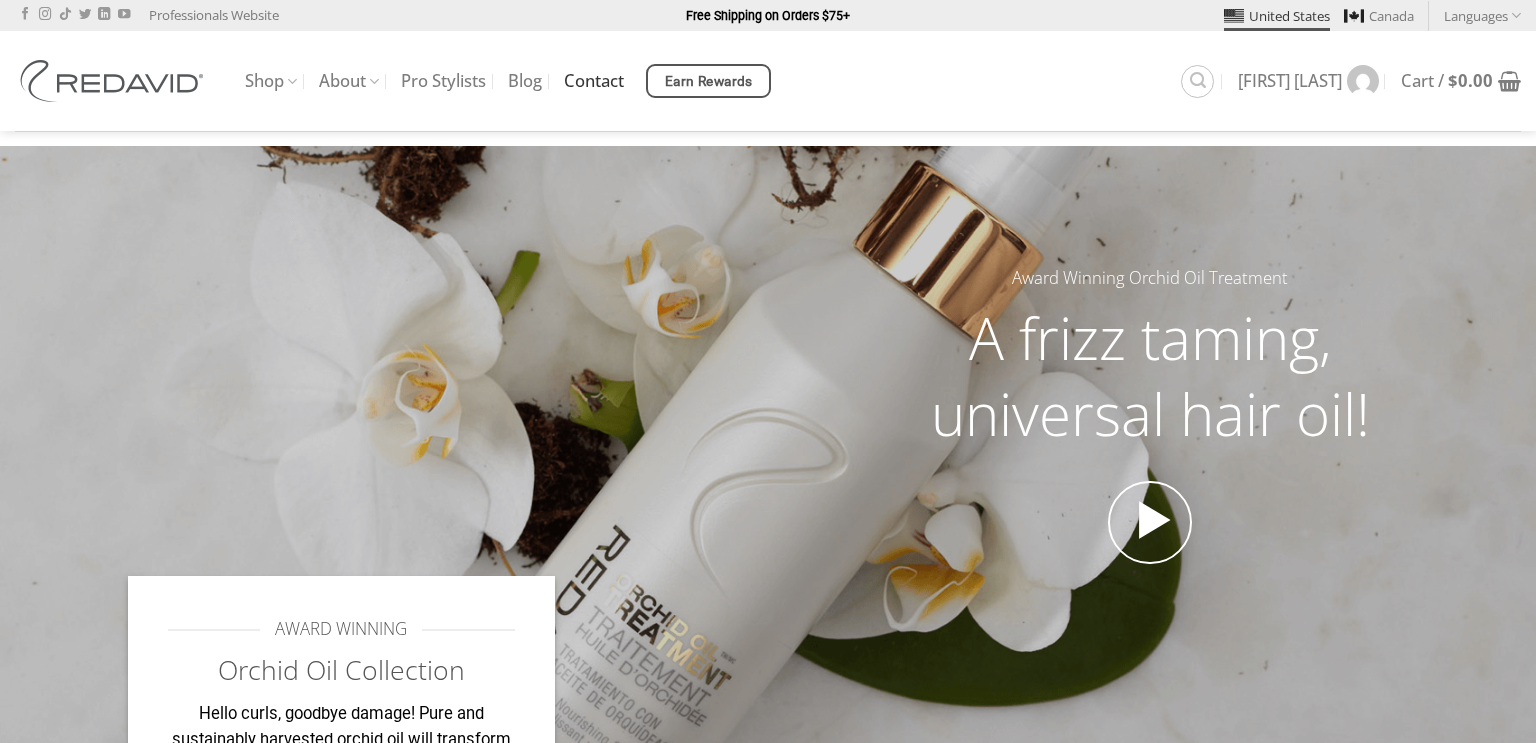 click on "Contact" at bounding box center (594, 81) 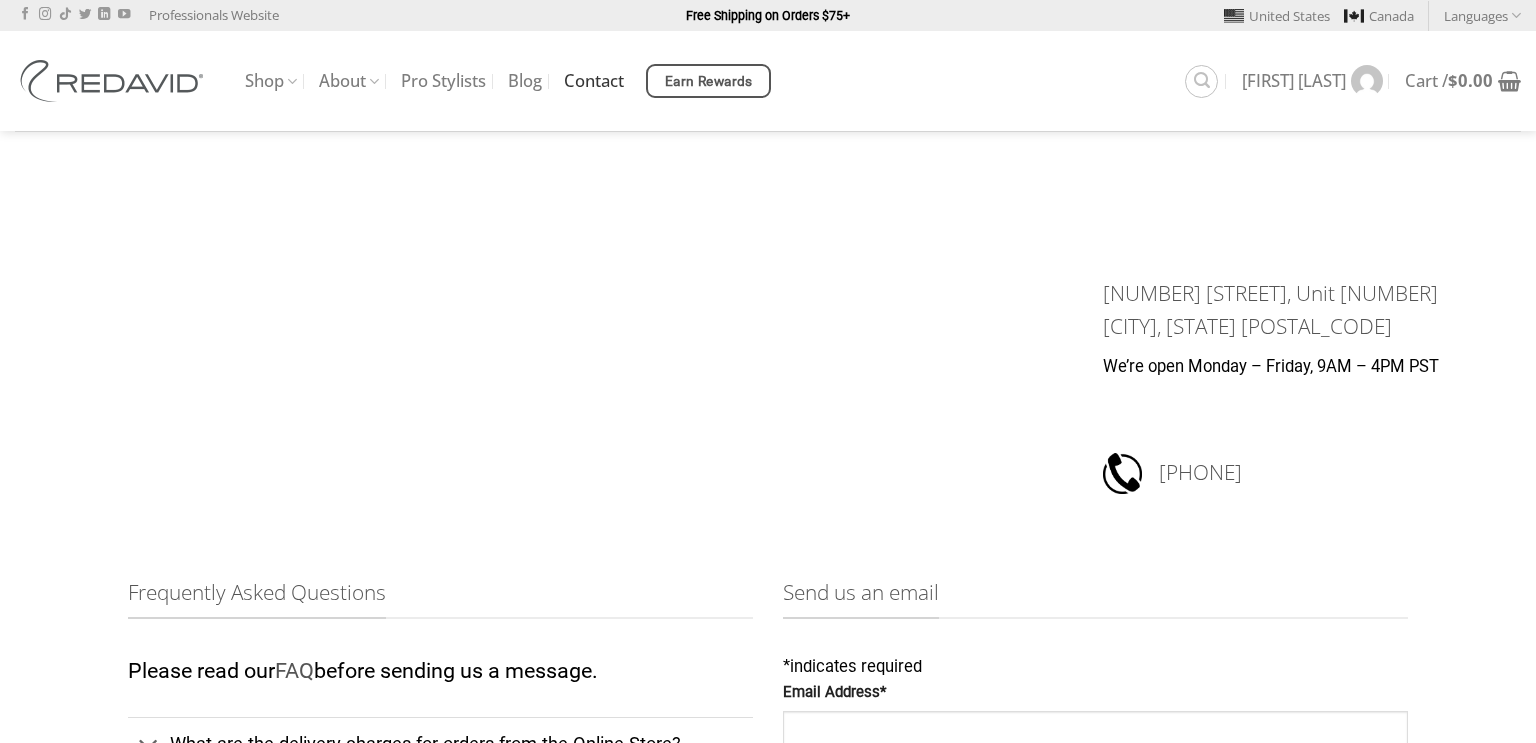 scroll, scrollTop: 0, scrollLeft: 0, axis: both 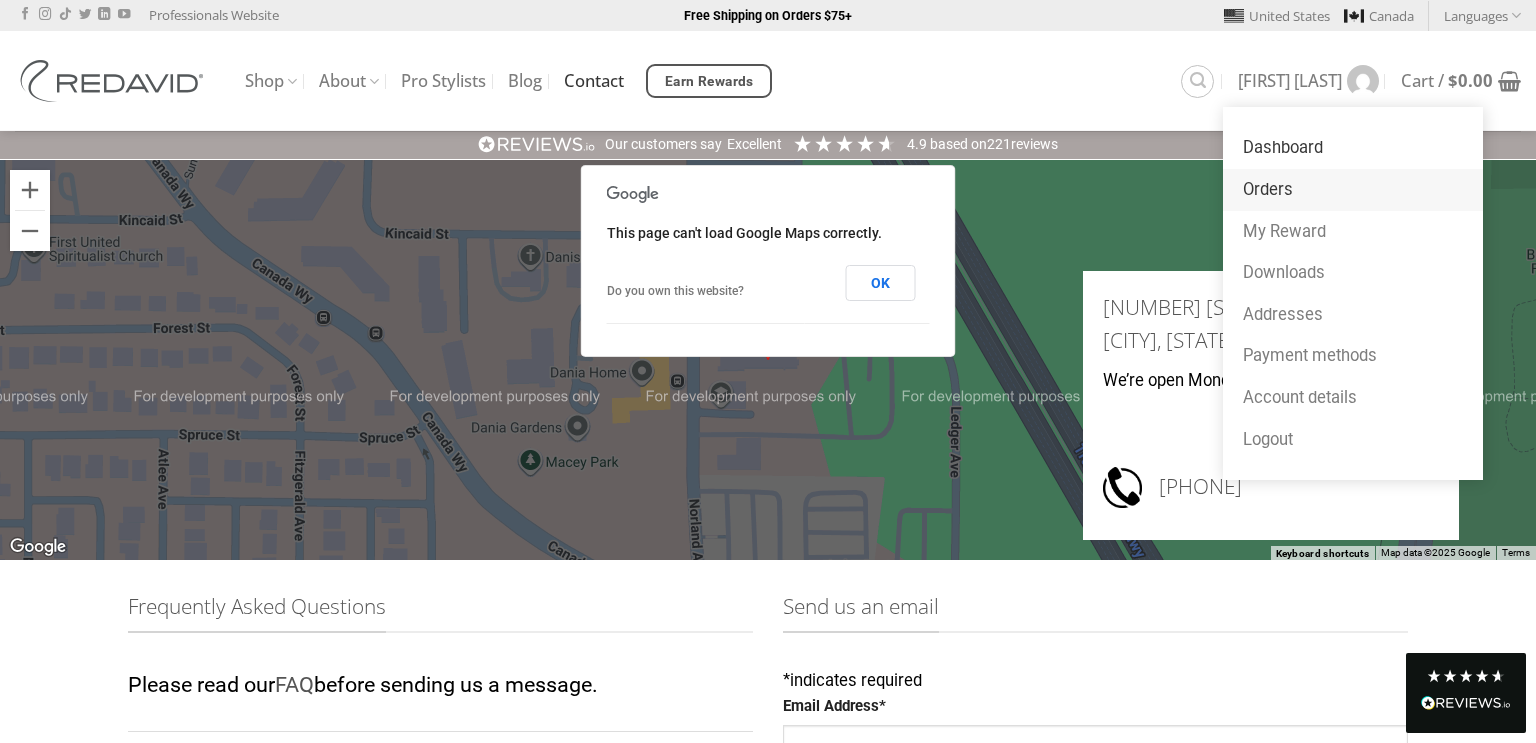 click on "Orders" at bounding box center [1353, 190] 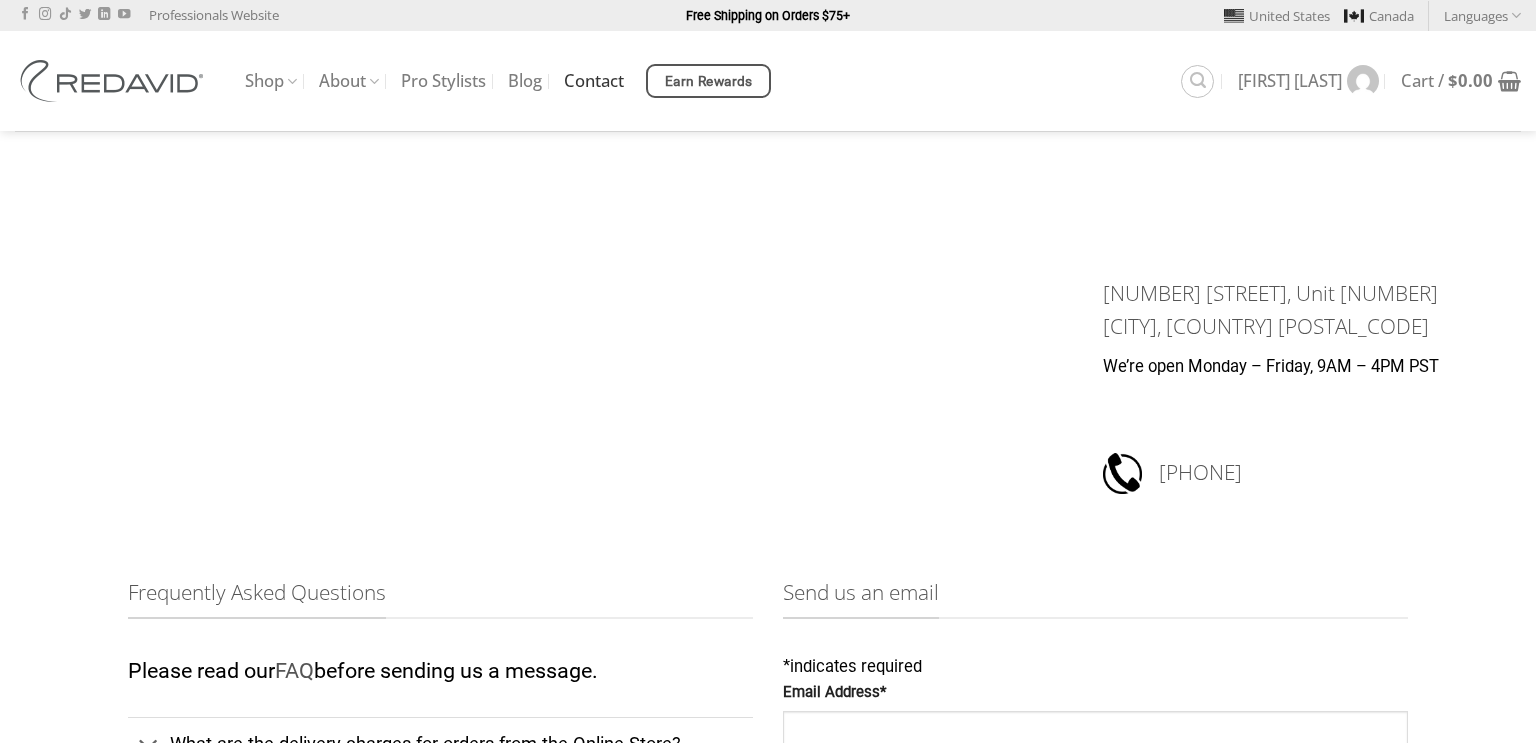 scroll, scrollTop: 0, scrollLeft: 0, axis: both 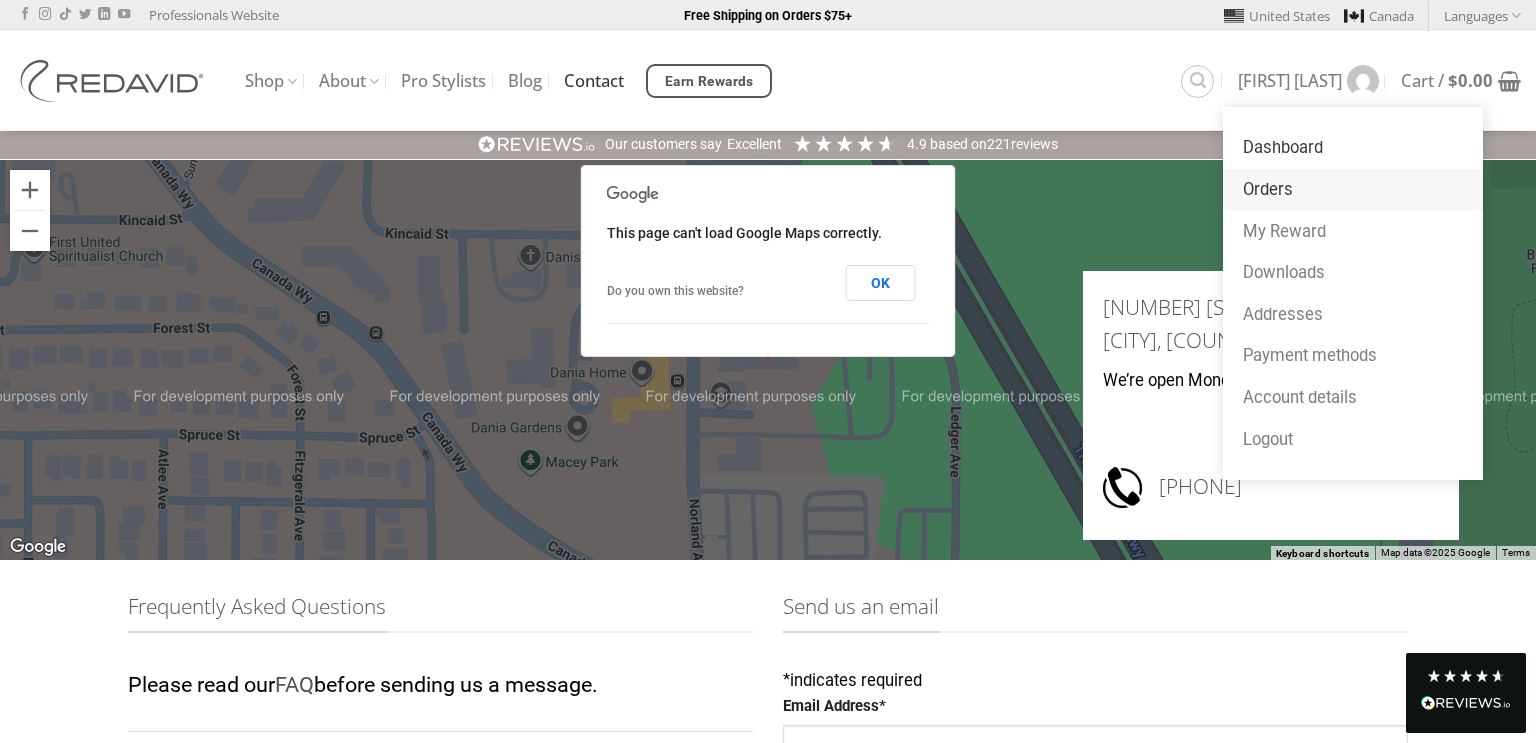 click on "Orders" at bounding box center (1353, 190) 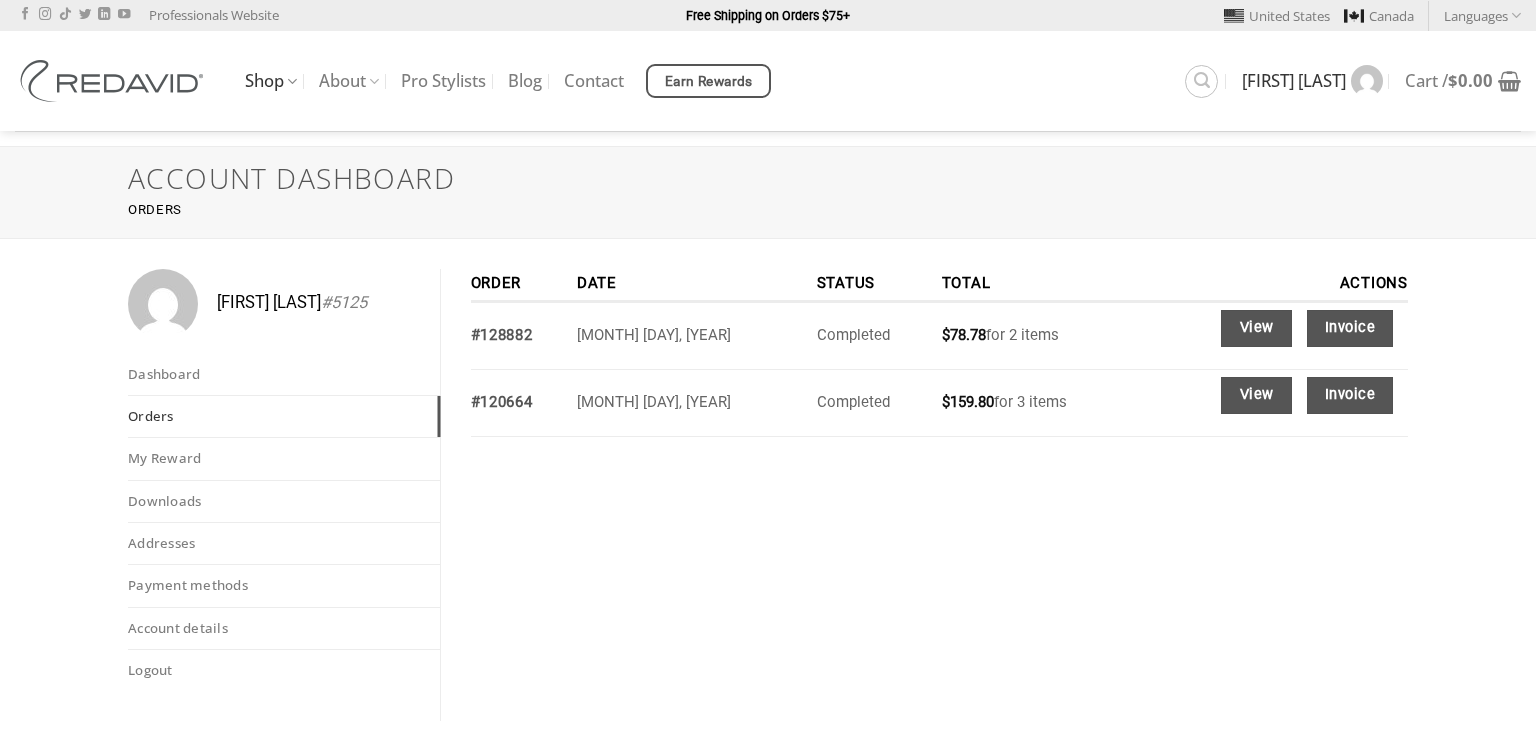 scroll, scrollTop: 0, scrollLeft: 0, axis: both 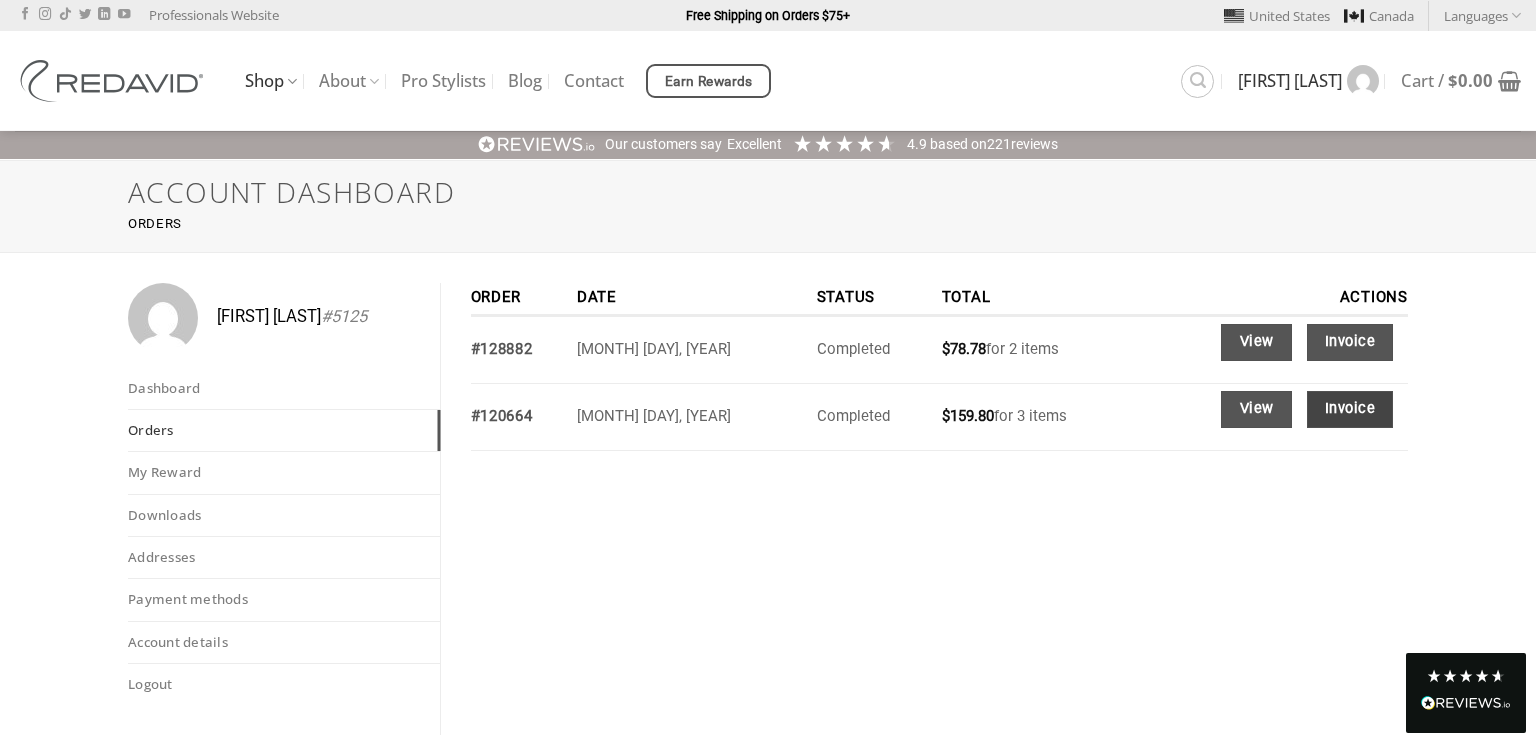 click on "Invoice" at bounding box center [1350, 409] 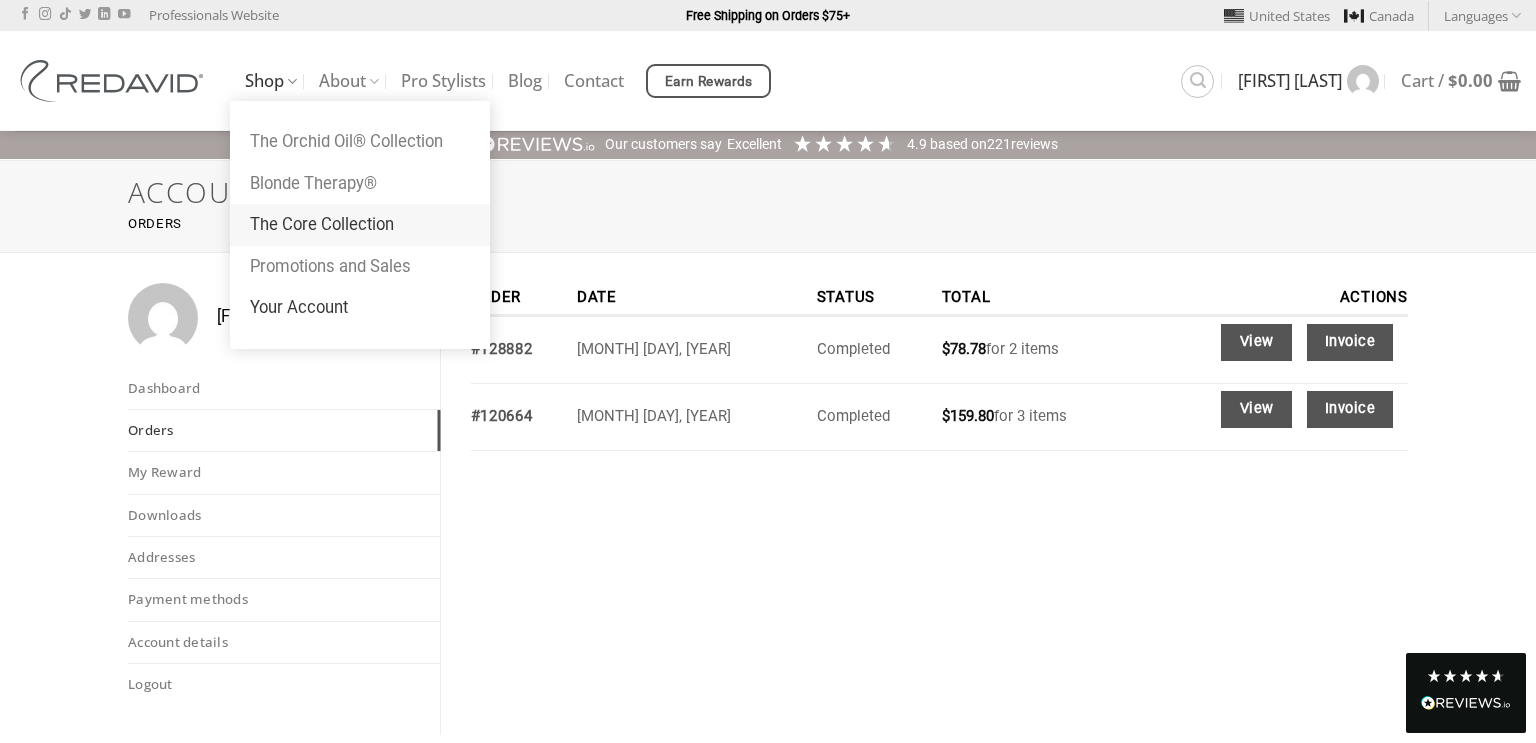 click on "The Core Collection" at bounding box center [360, 225] 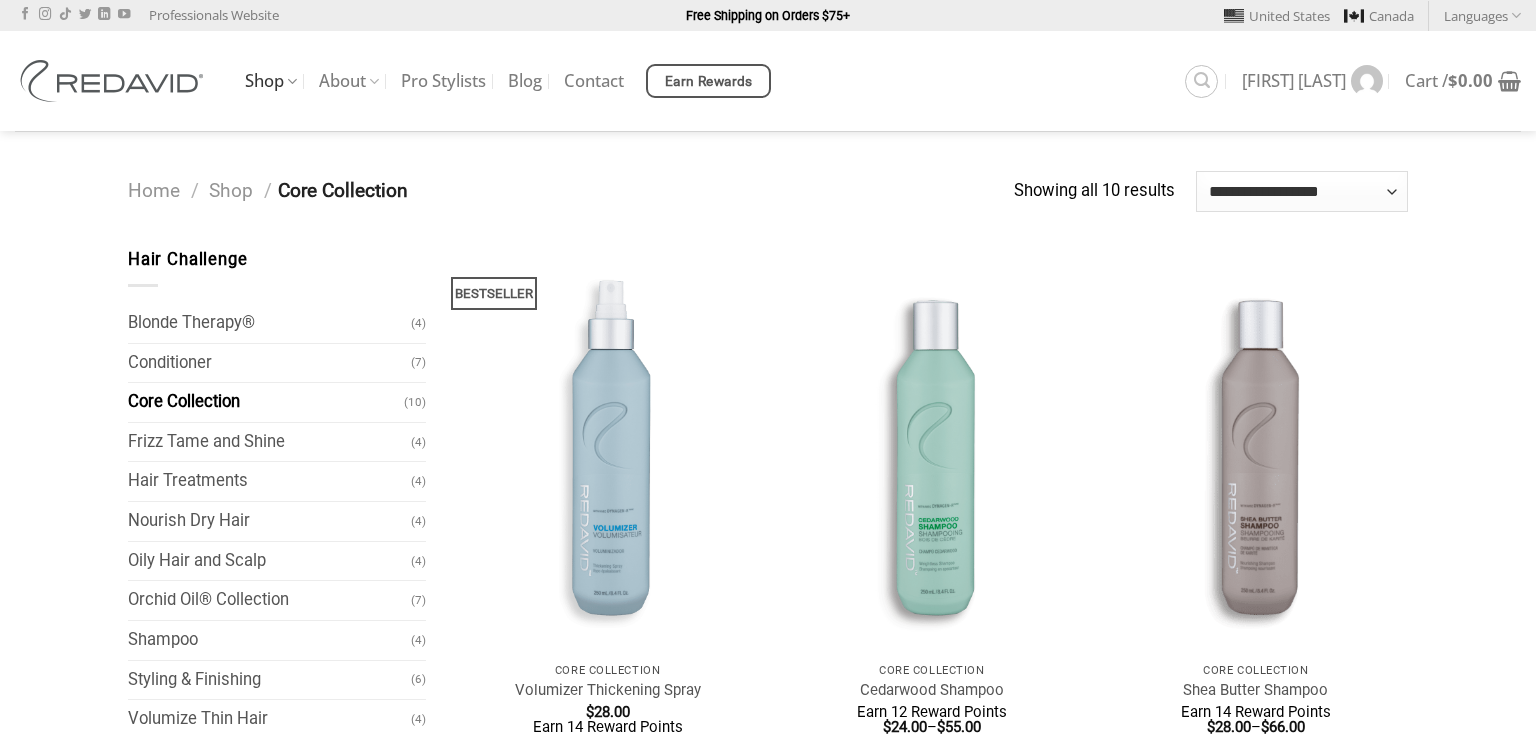 scroll, scrollTop: 0, scrollLeft: 0, axis: both 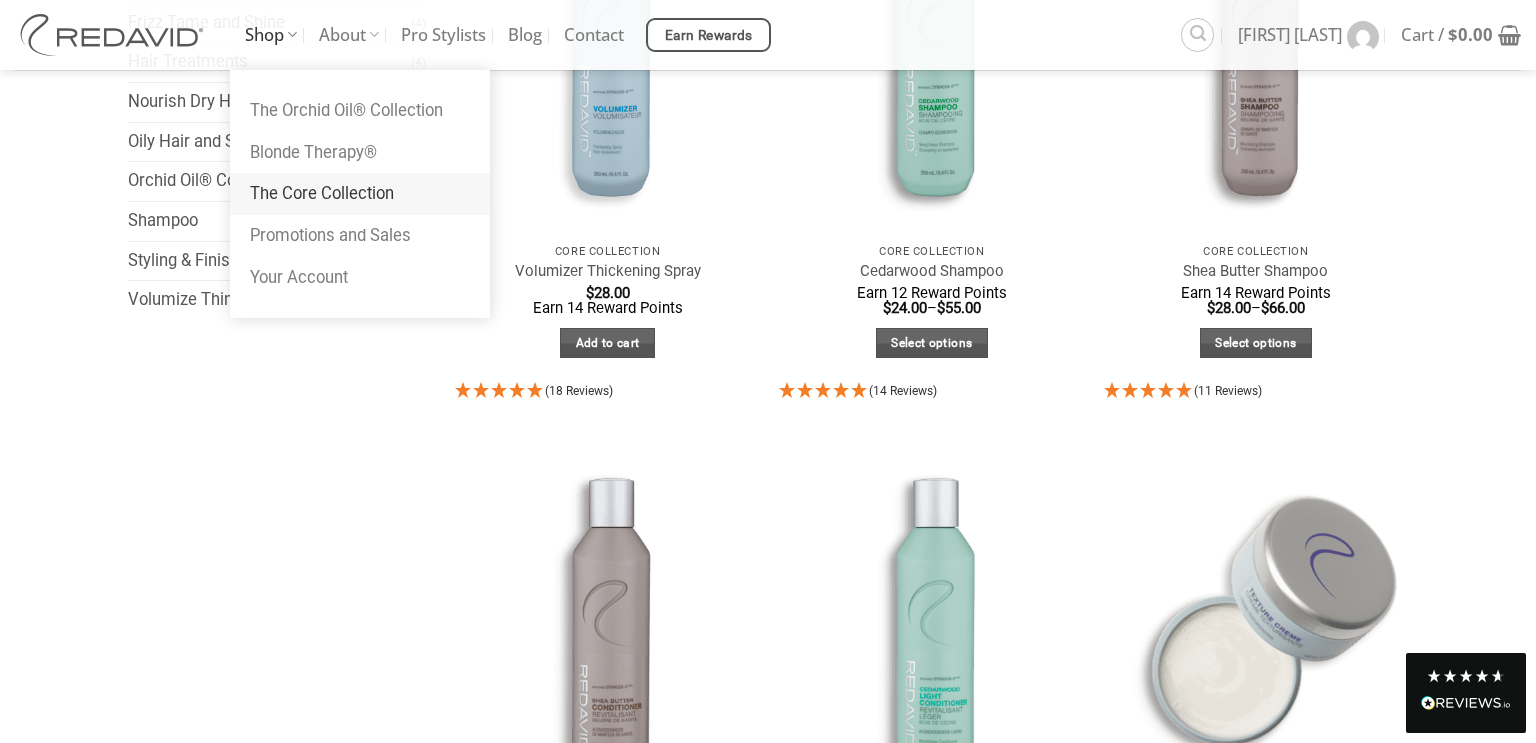 click on "The Core Collection" at bounding box center (360, 194) 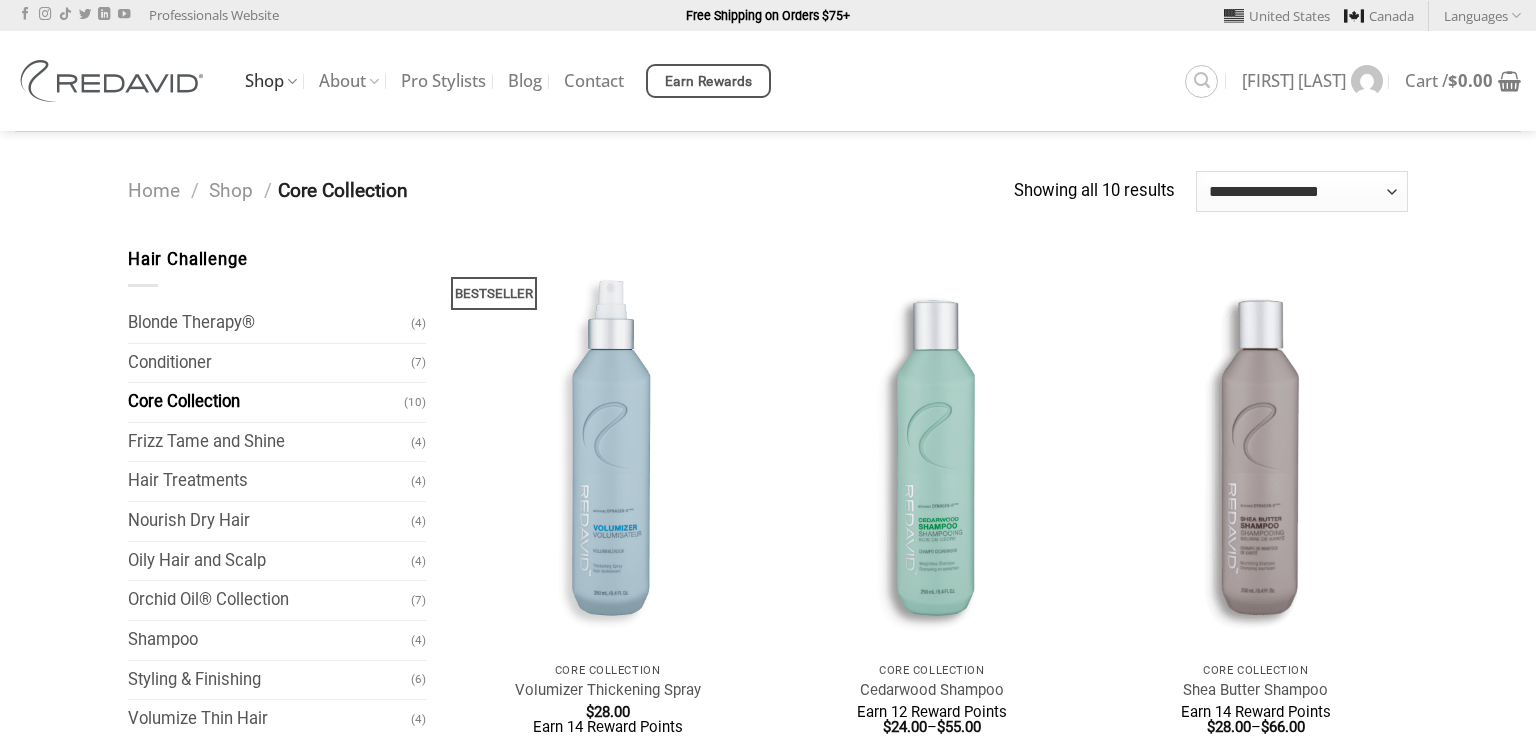 scroll, scrollTop: 0, scrollLeft: 0, axis: both 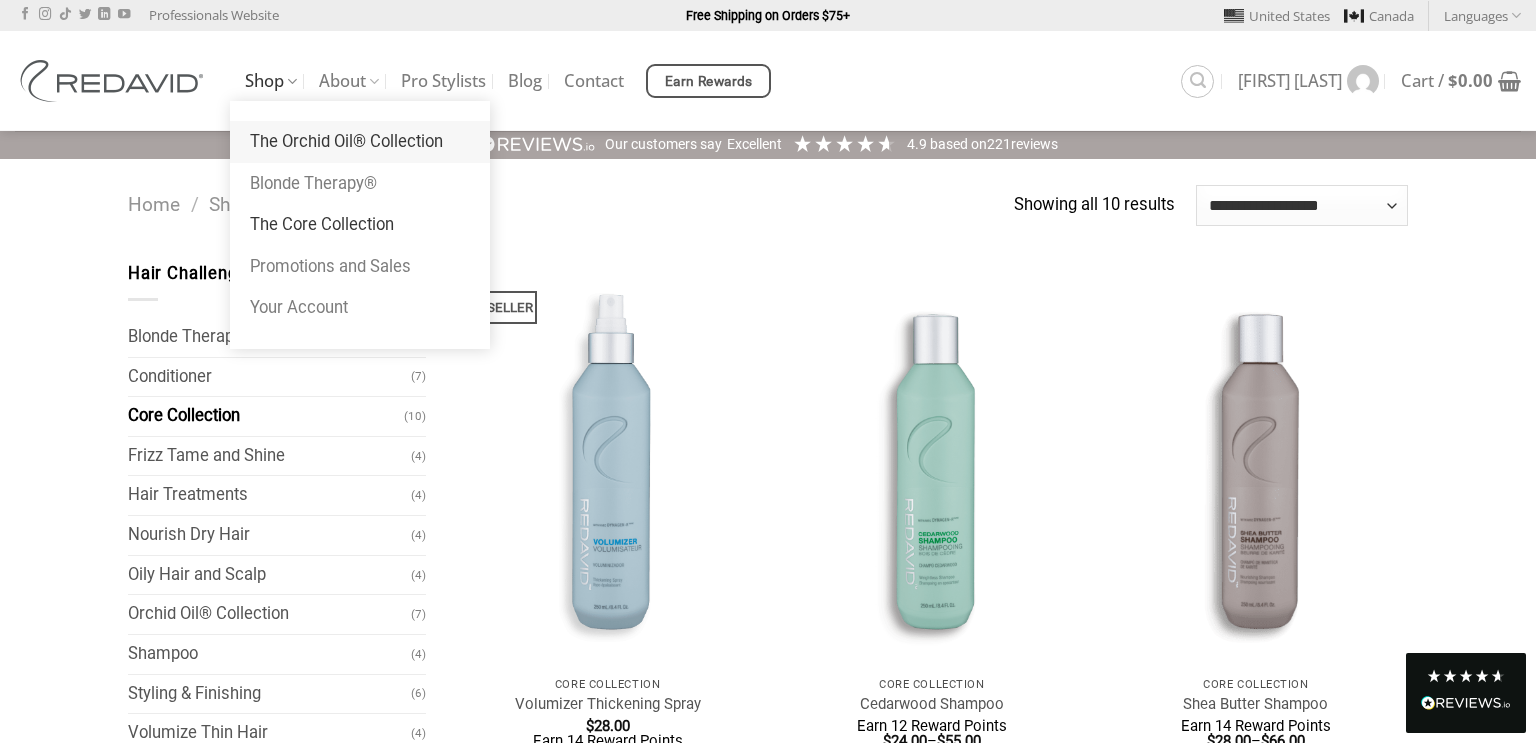 click on "The Orchid Oil® Collection" at bounding box center (360, 142) 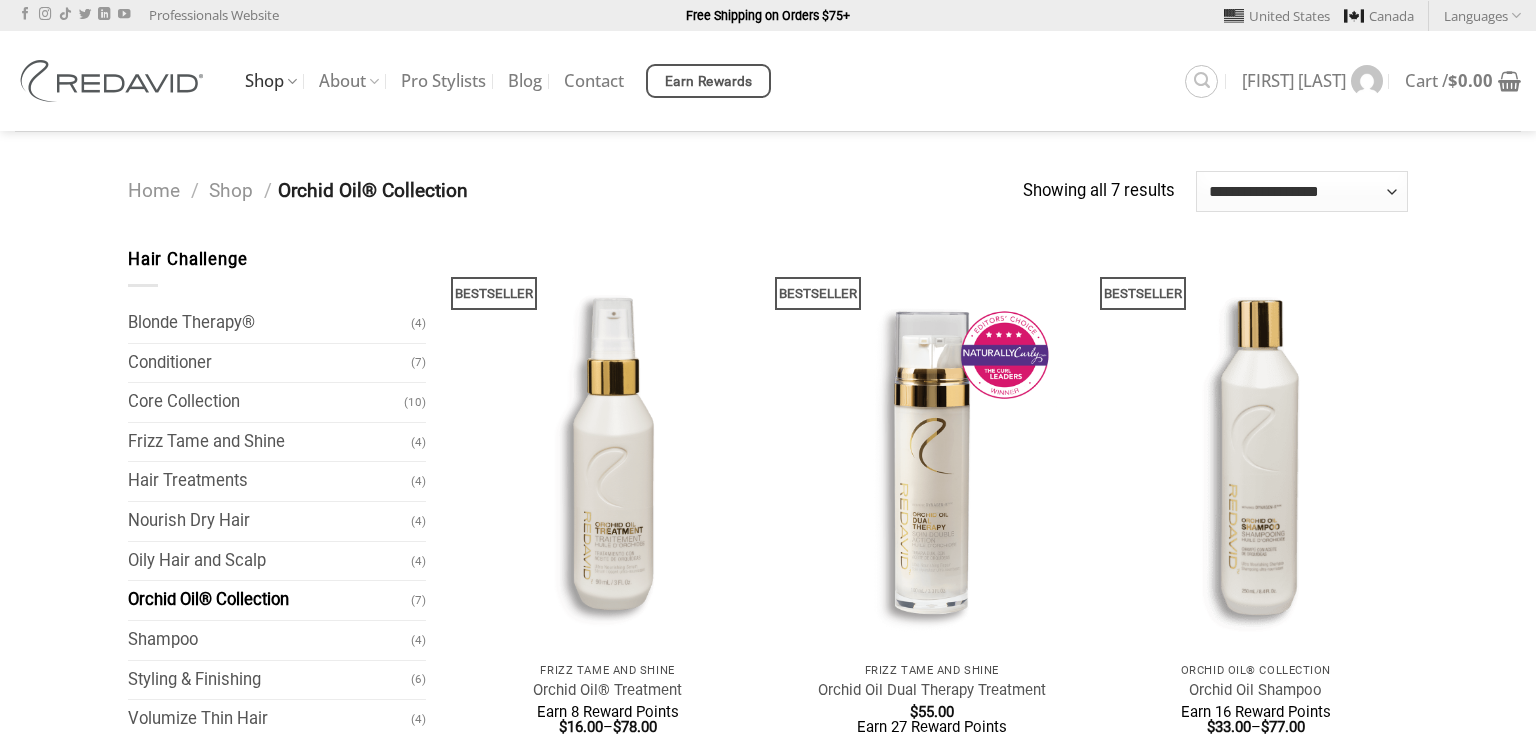 scroll, scrollTop: 0, scrollLeft: 0, axis: both 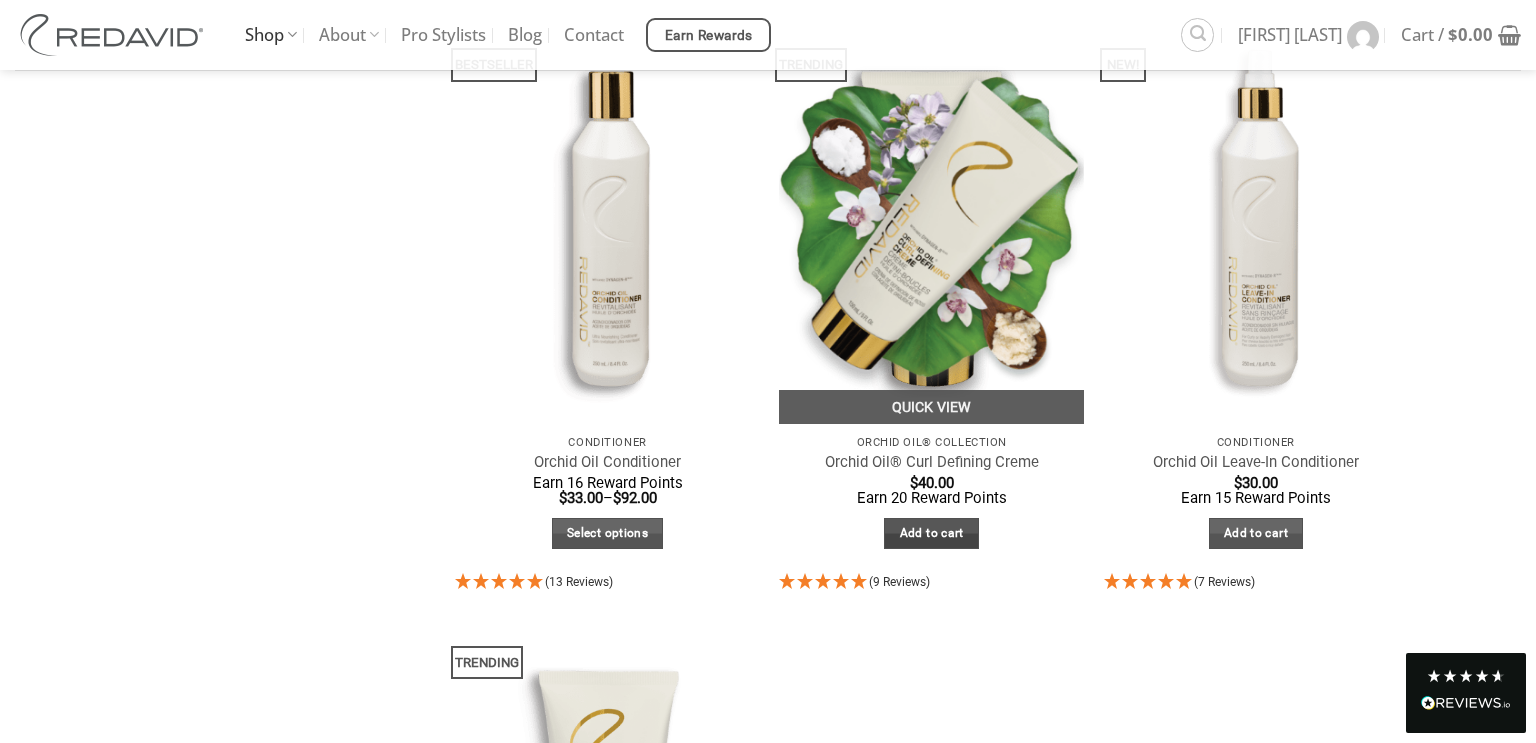 click on "Add to cart" at bounding box center (931, 533) 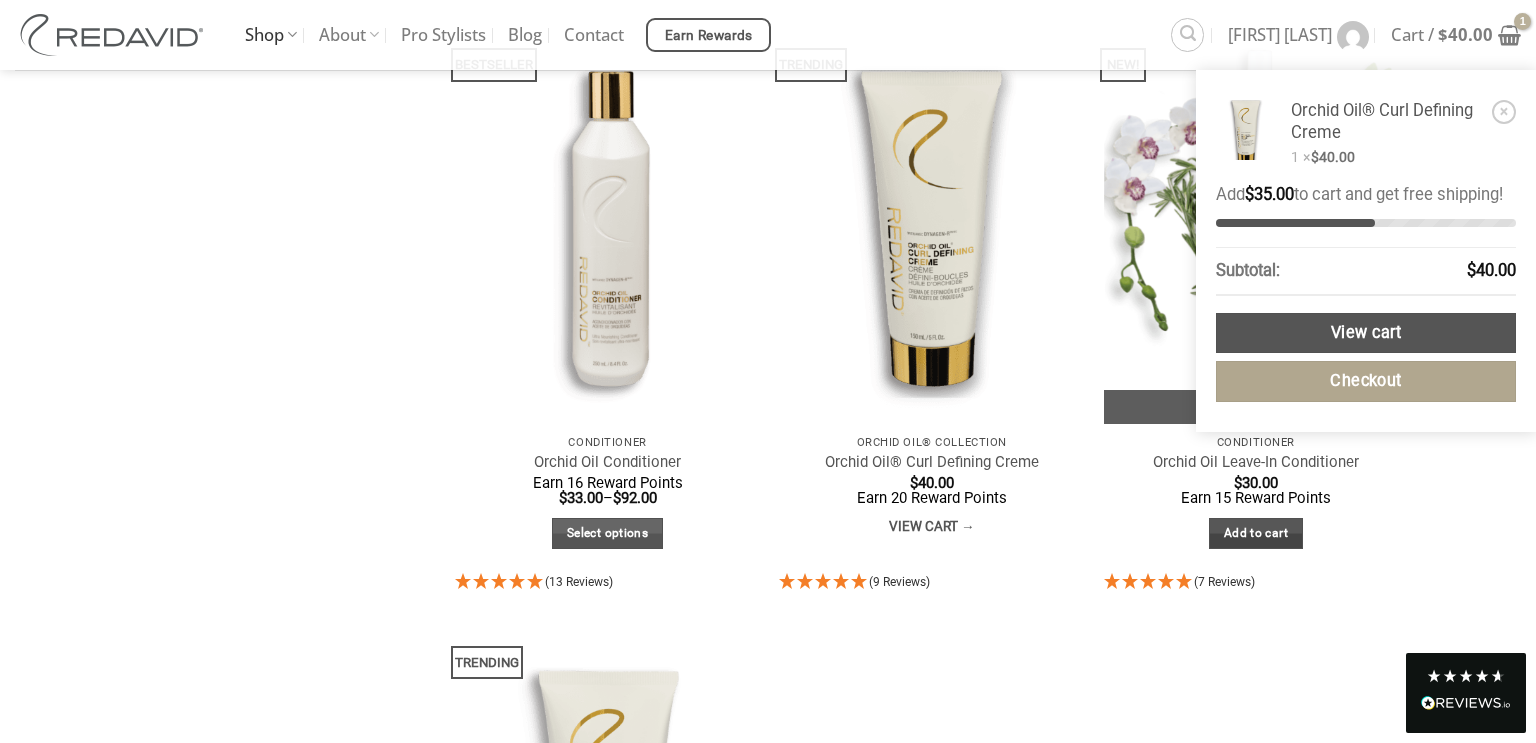 click on "Add to cart" at bounding box center [1256, 533] 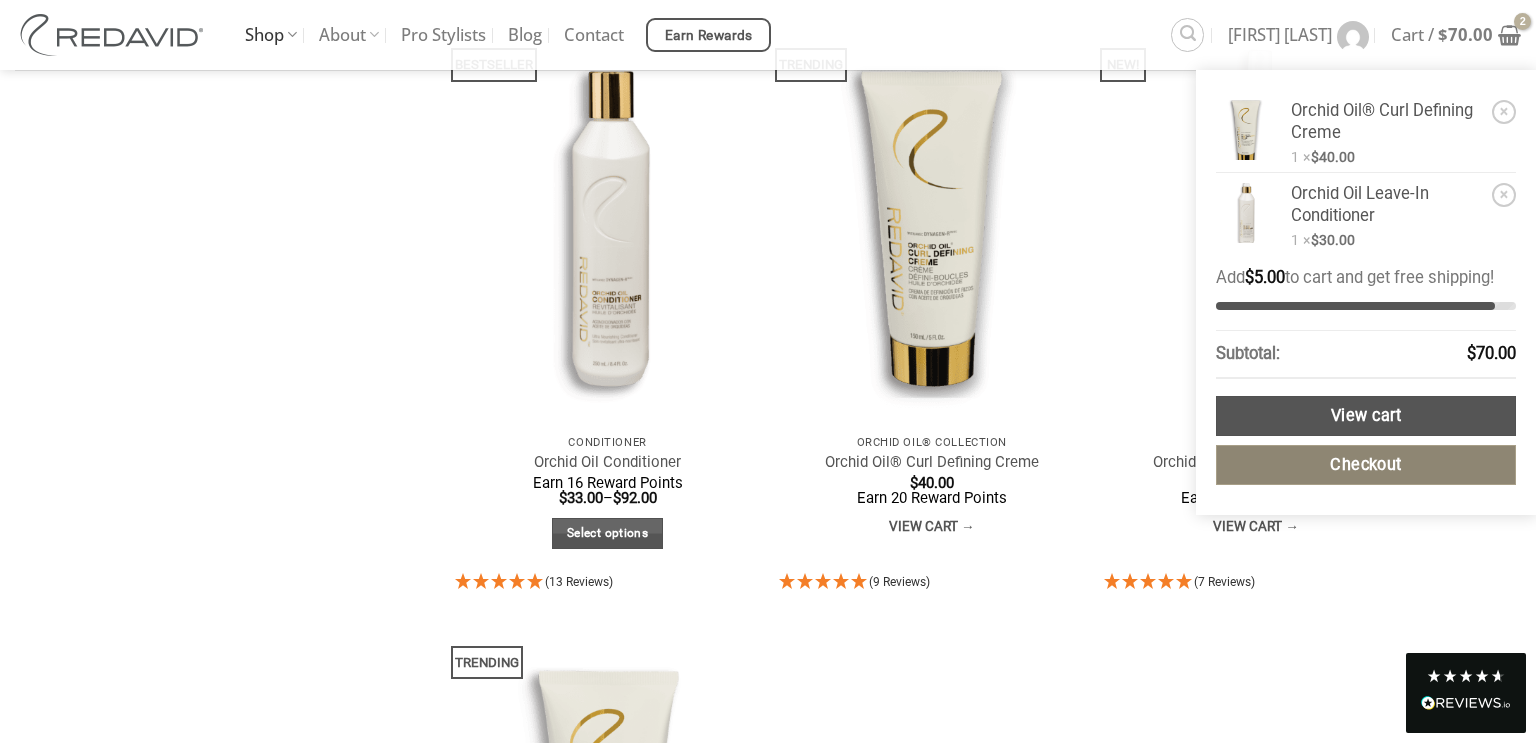 click on "Checkout" at bounding box center [1366, 465] 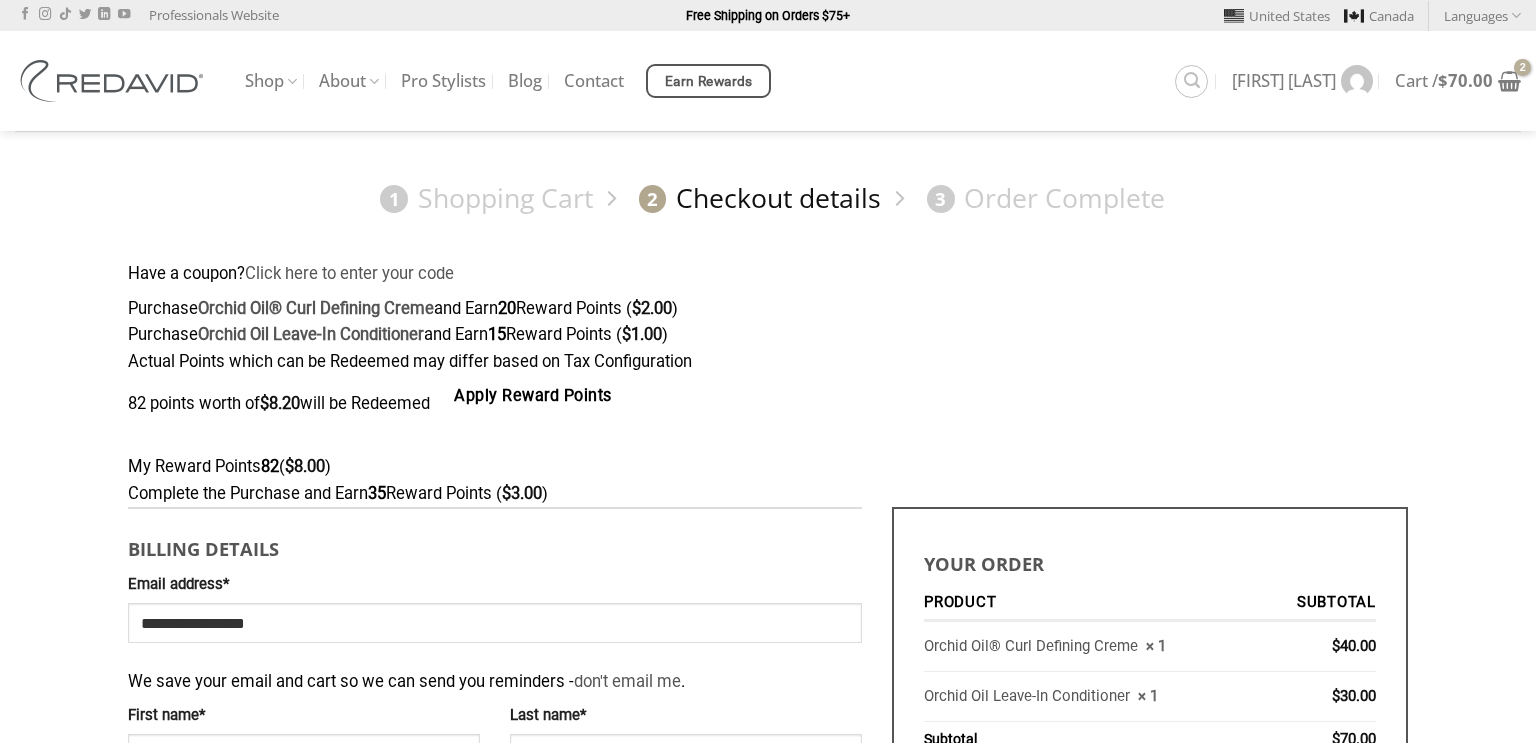 scroll, scrollTop: 0, scrollLeft: 0, axis: both 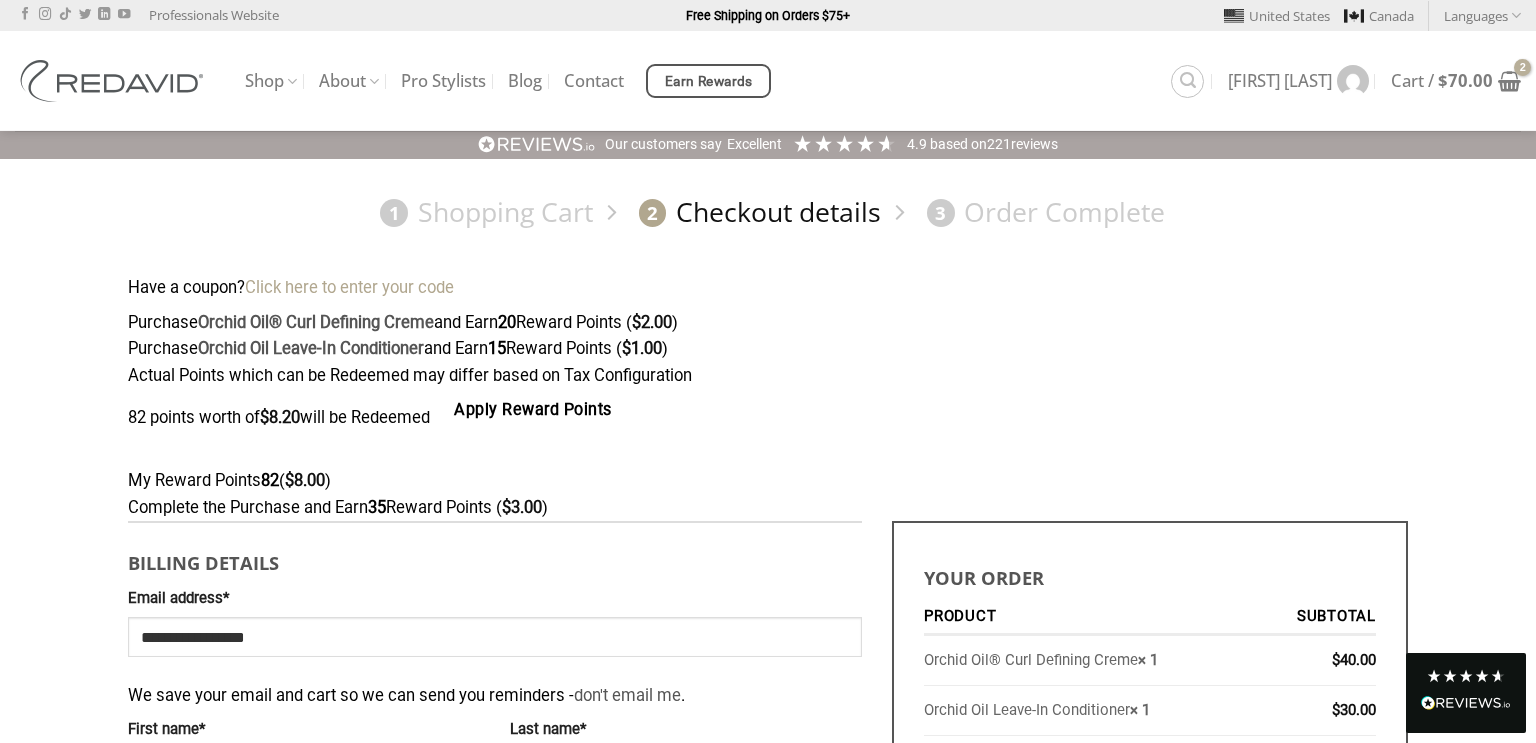 click on "Click here to enter your code" at bounding box center (349, 287) 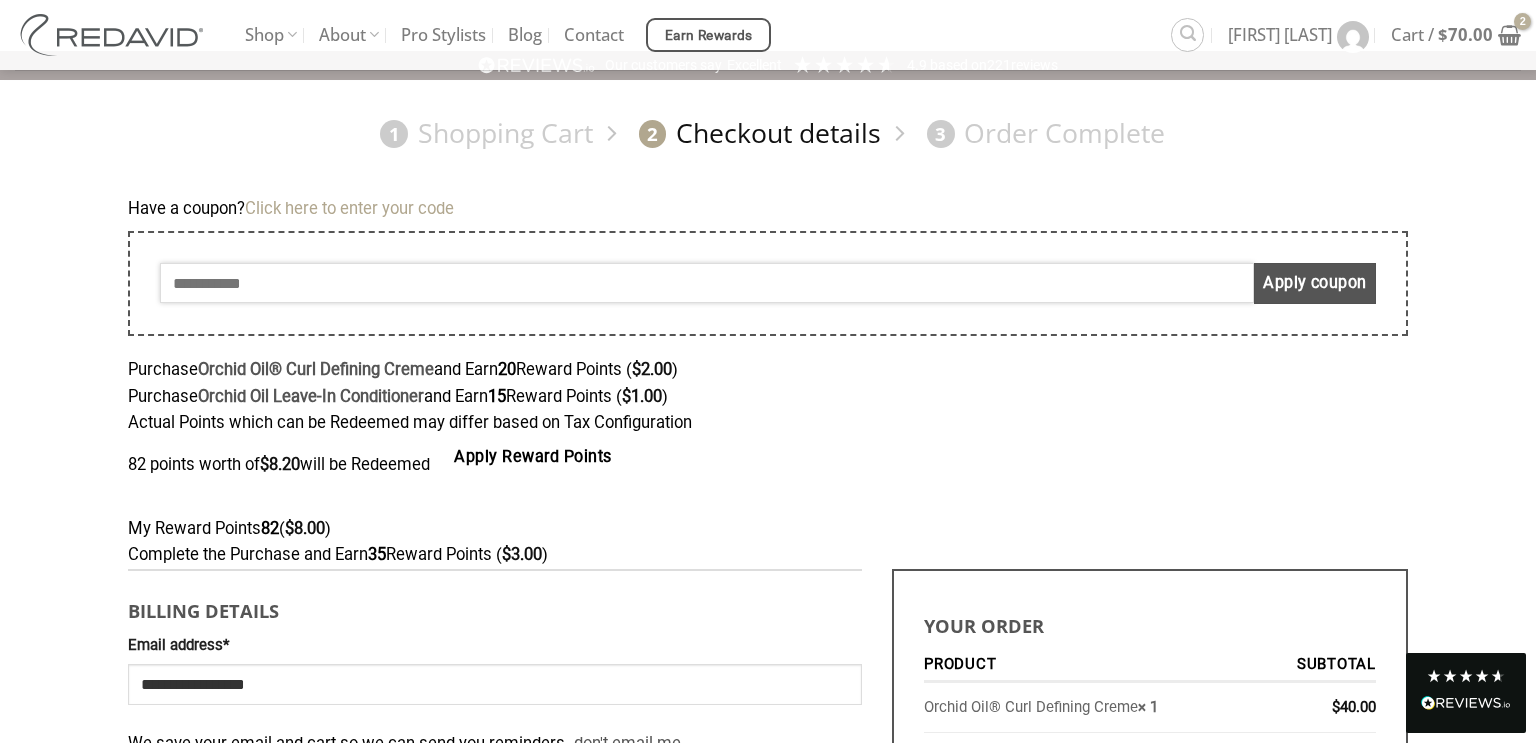 scroll, scrollTop: 0, scrollLeft: 0, axis: both 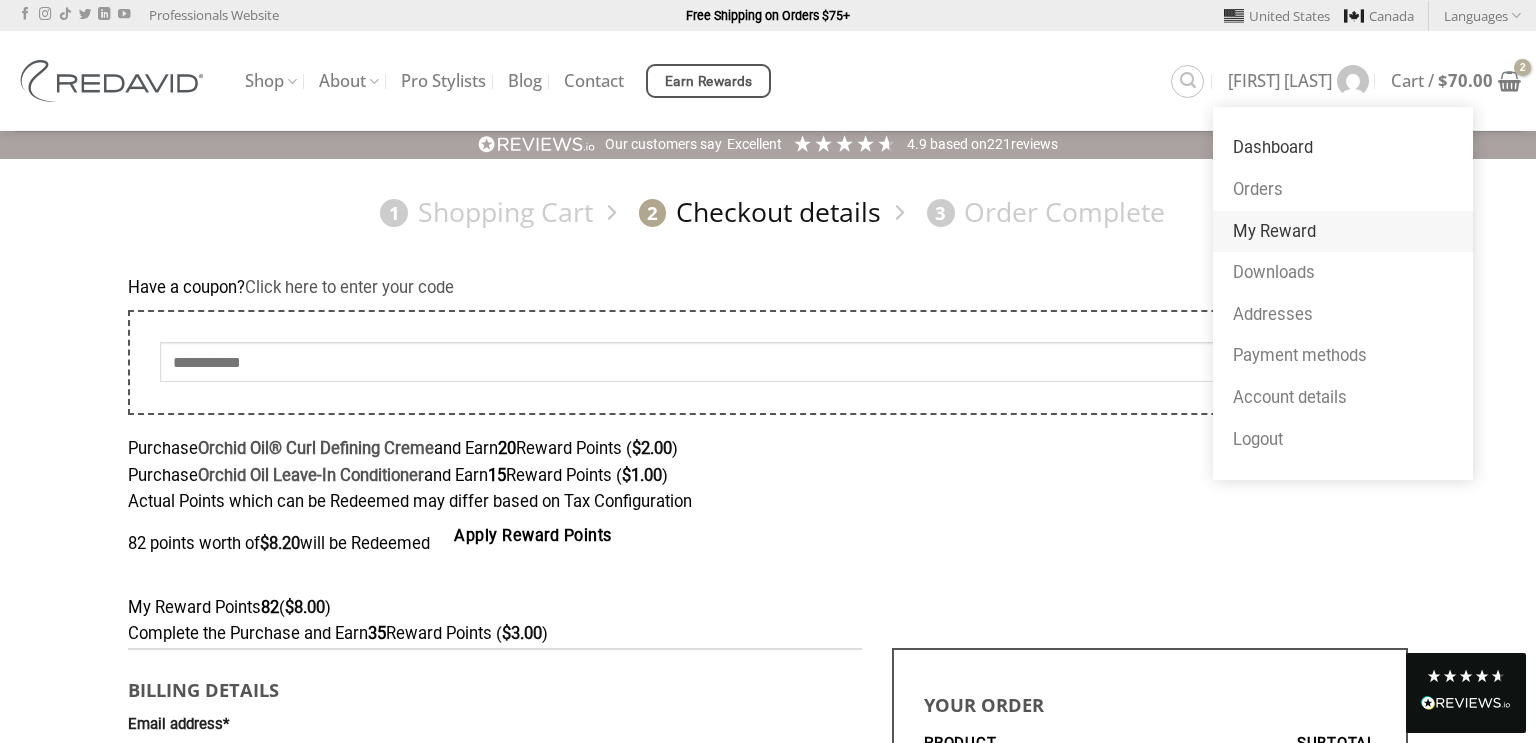 click on "My Reward" at bounding box center (1343, 232) 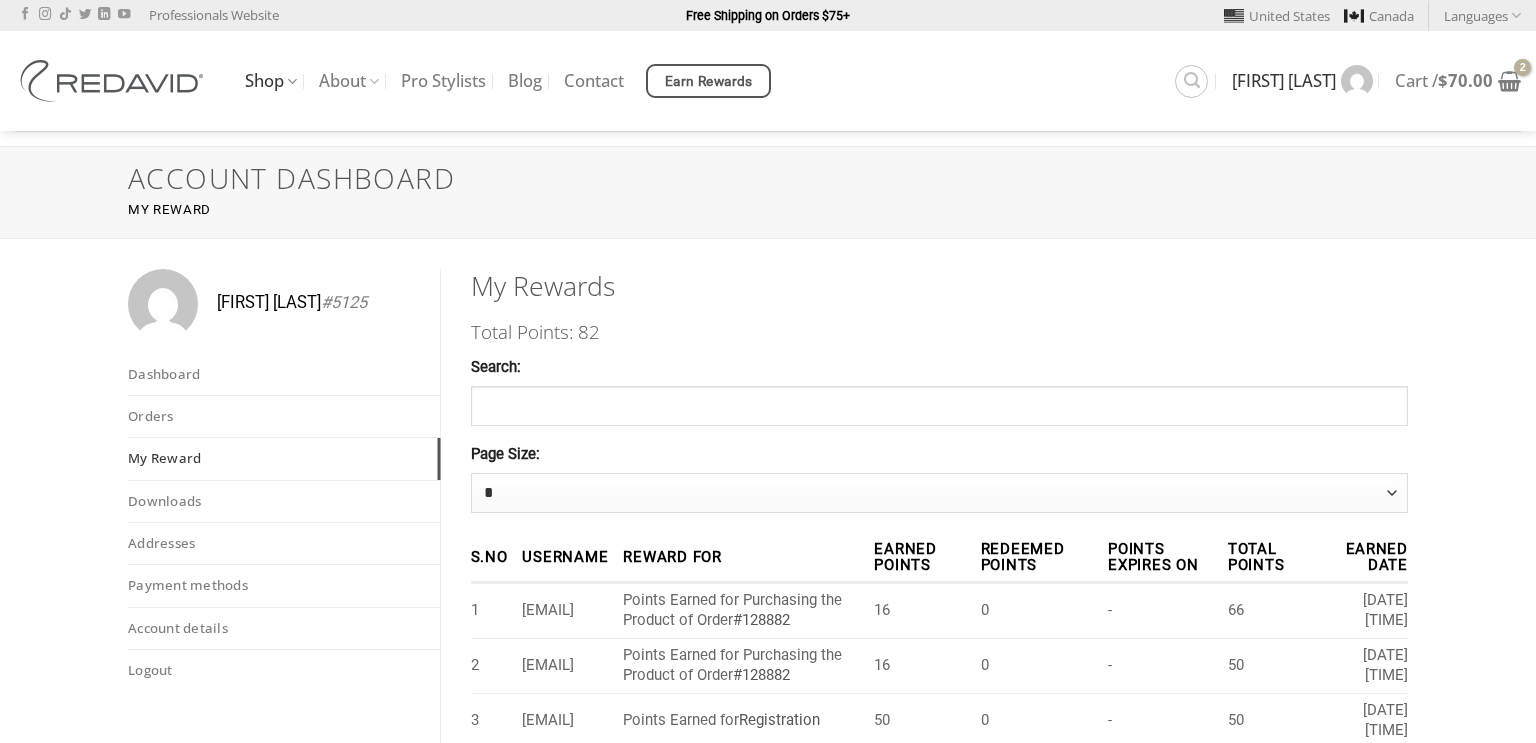 scroll, scrollTop: 0, scrollLeft: 0, axis: both 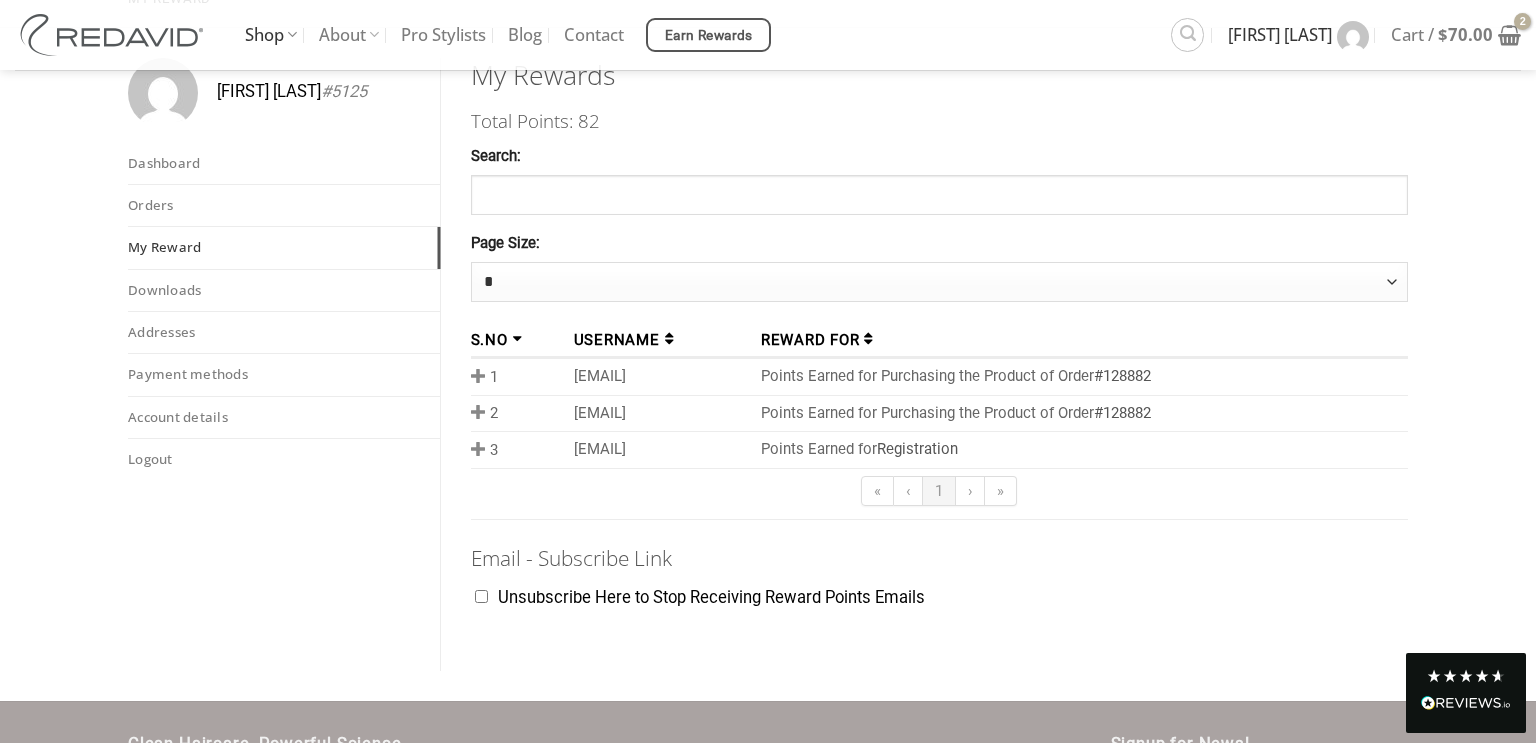 click on "kjw1230@gmail.com" at bounding box center [659, 377] 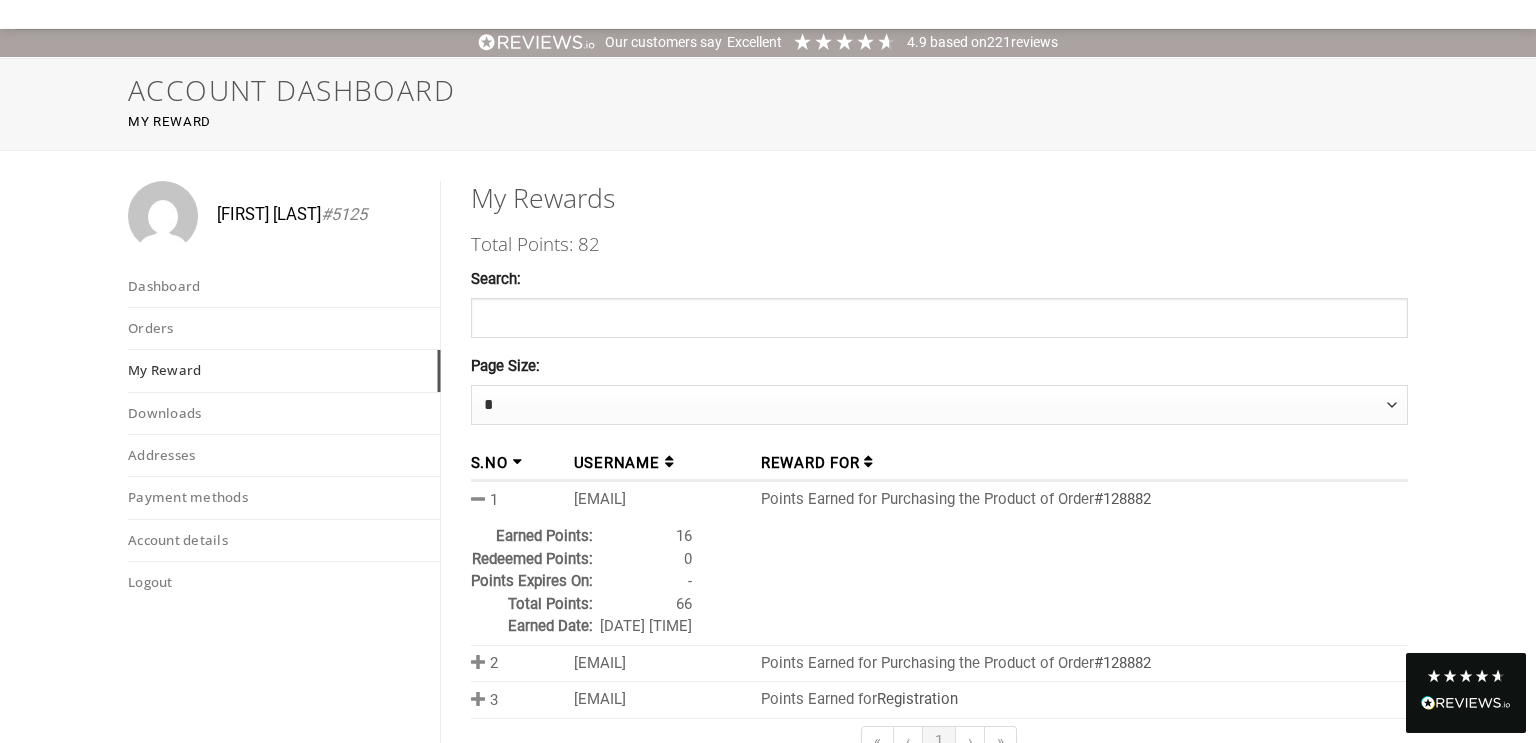 scroll, scrollTop: 0, scrollLeft: 0, axis: both 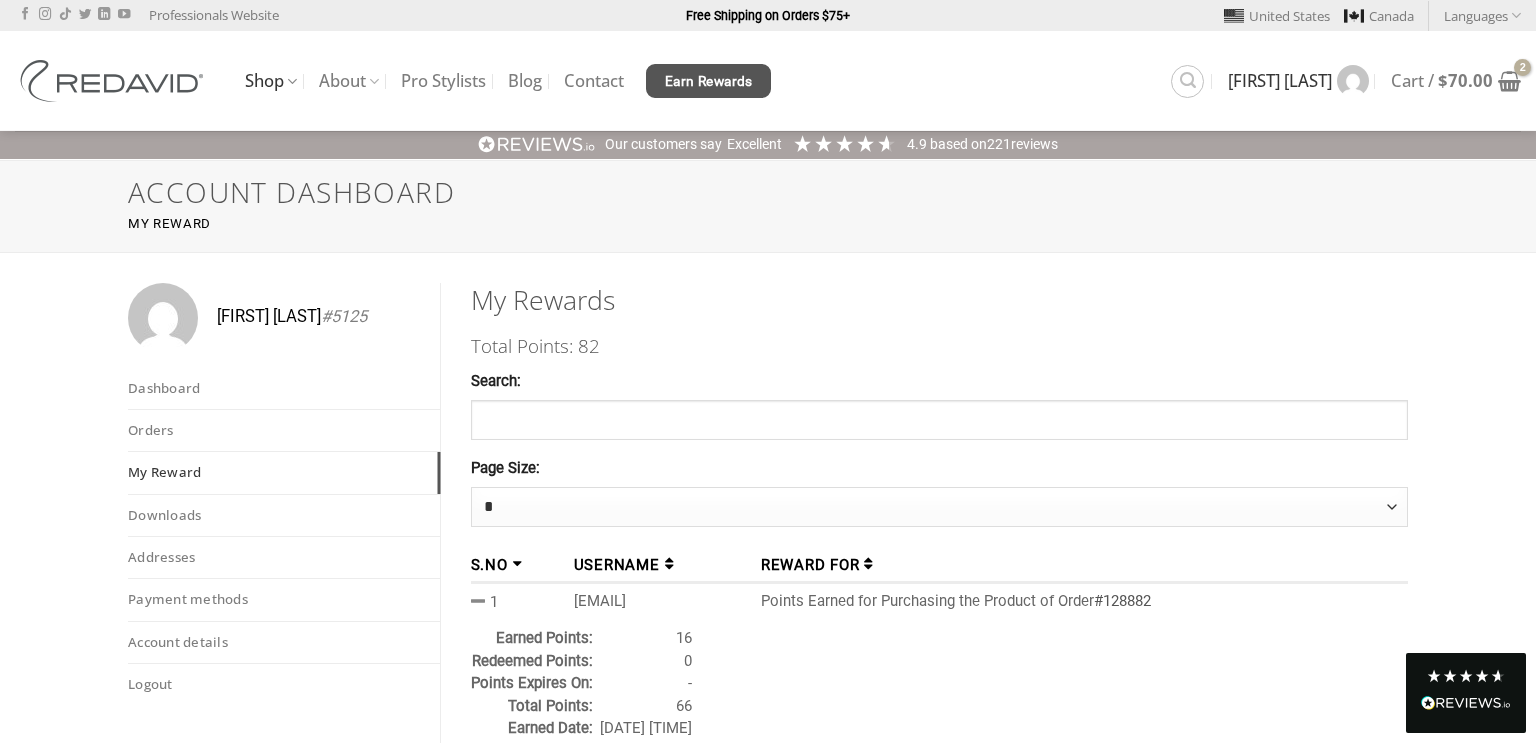 click on "Earn Rewards" at bounding box center [709, 82] 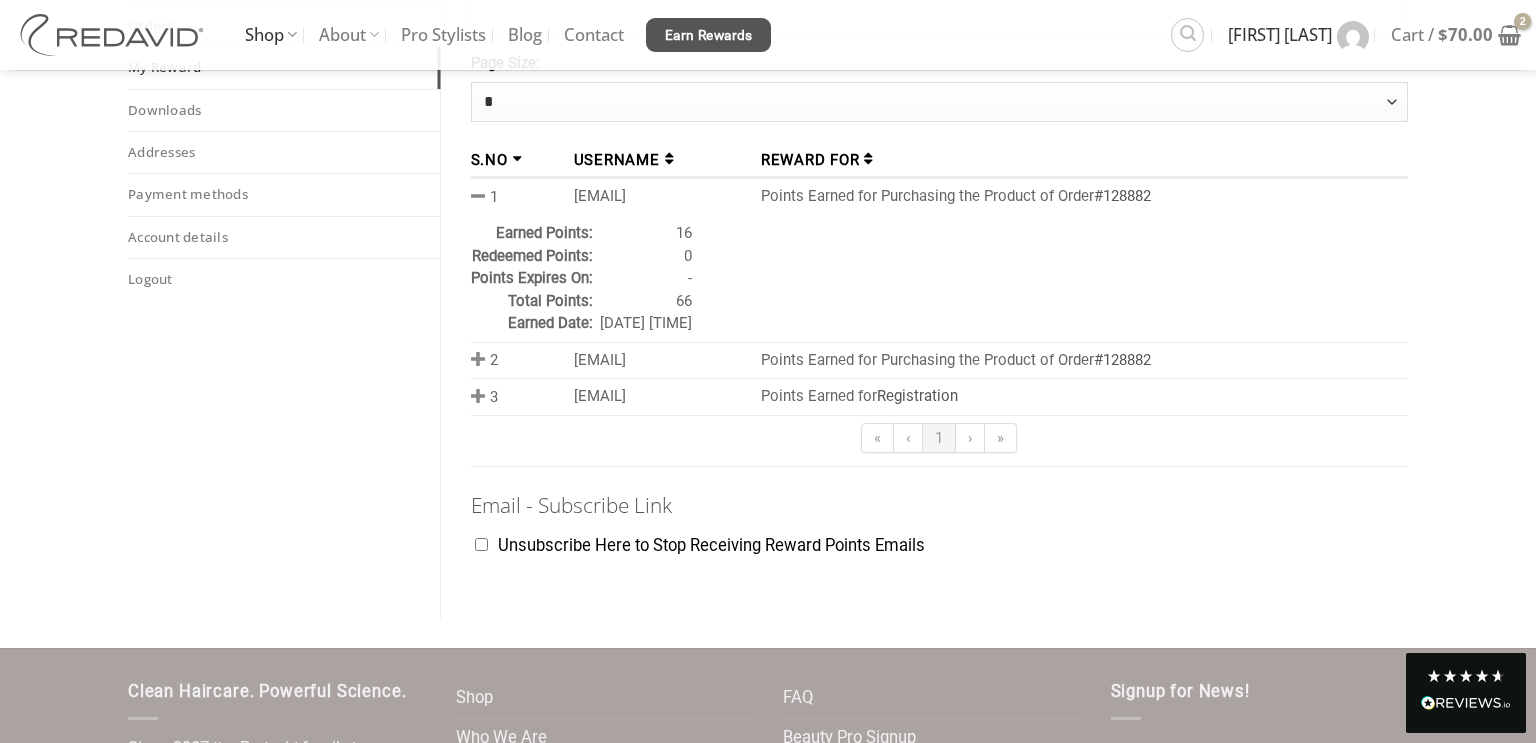 scroll, scrollTop: 0, scrollLeft: 0, axis: both 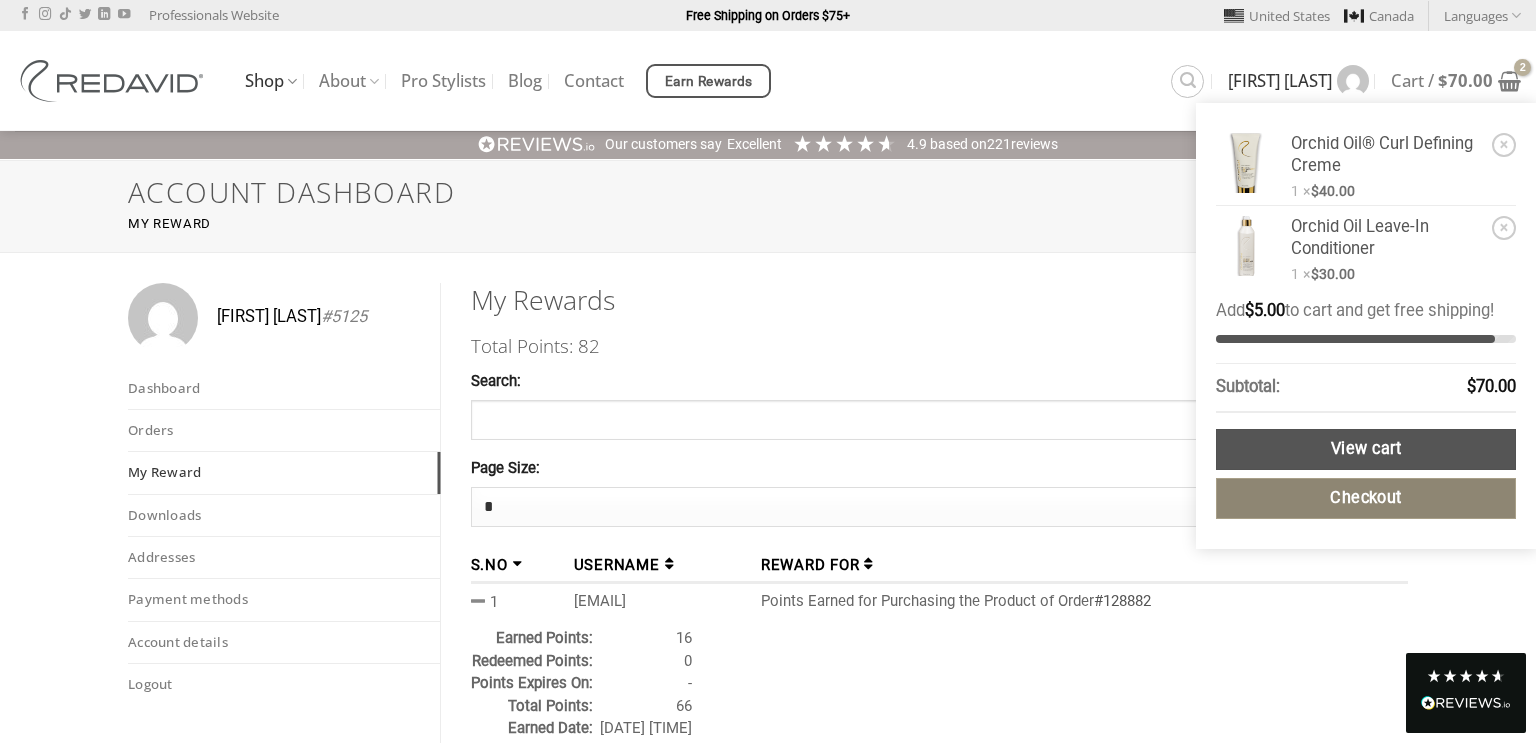 click on "Checkout" at bounding box center (1366, 498) 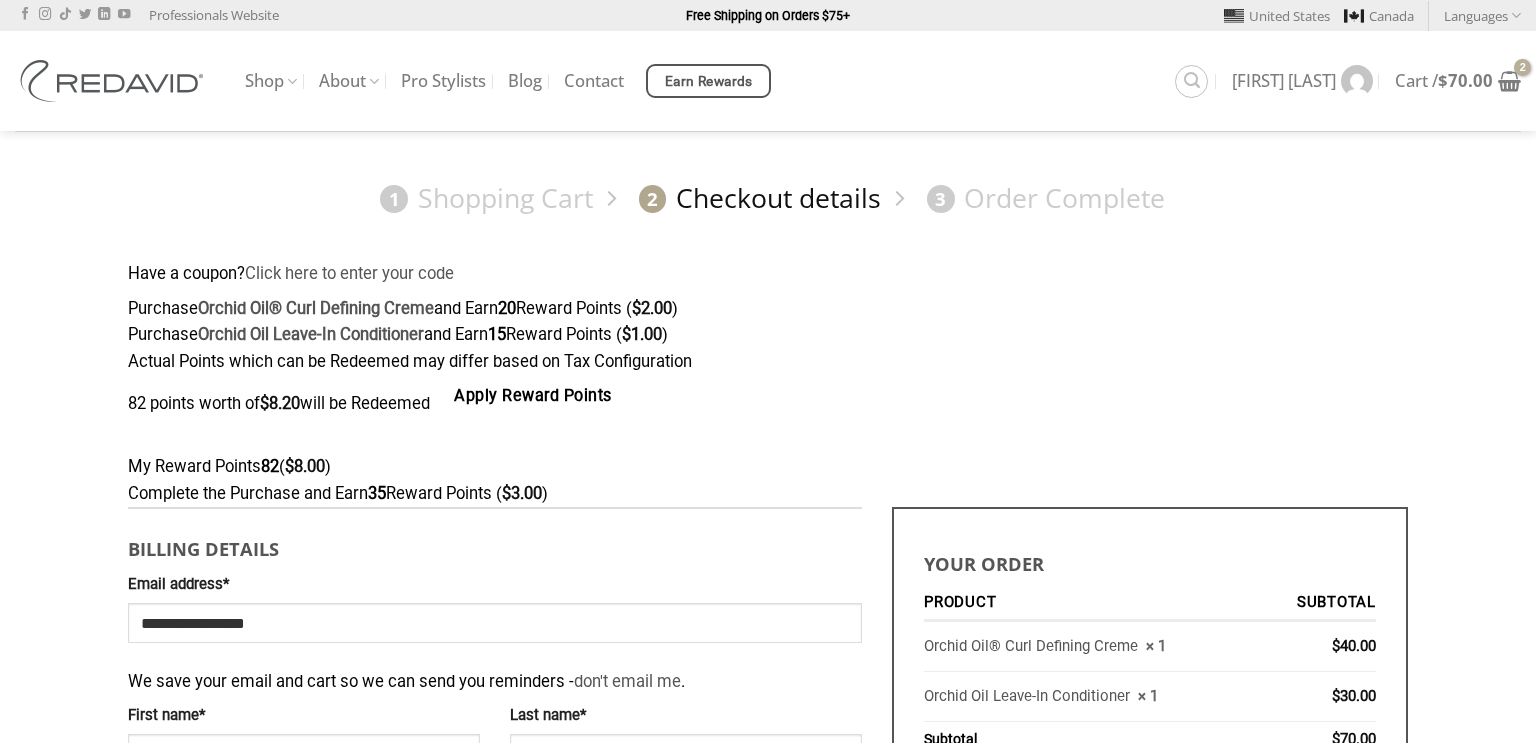 scroll, scrollTop: 0, scrollLeft: 0, axis: both 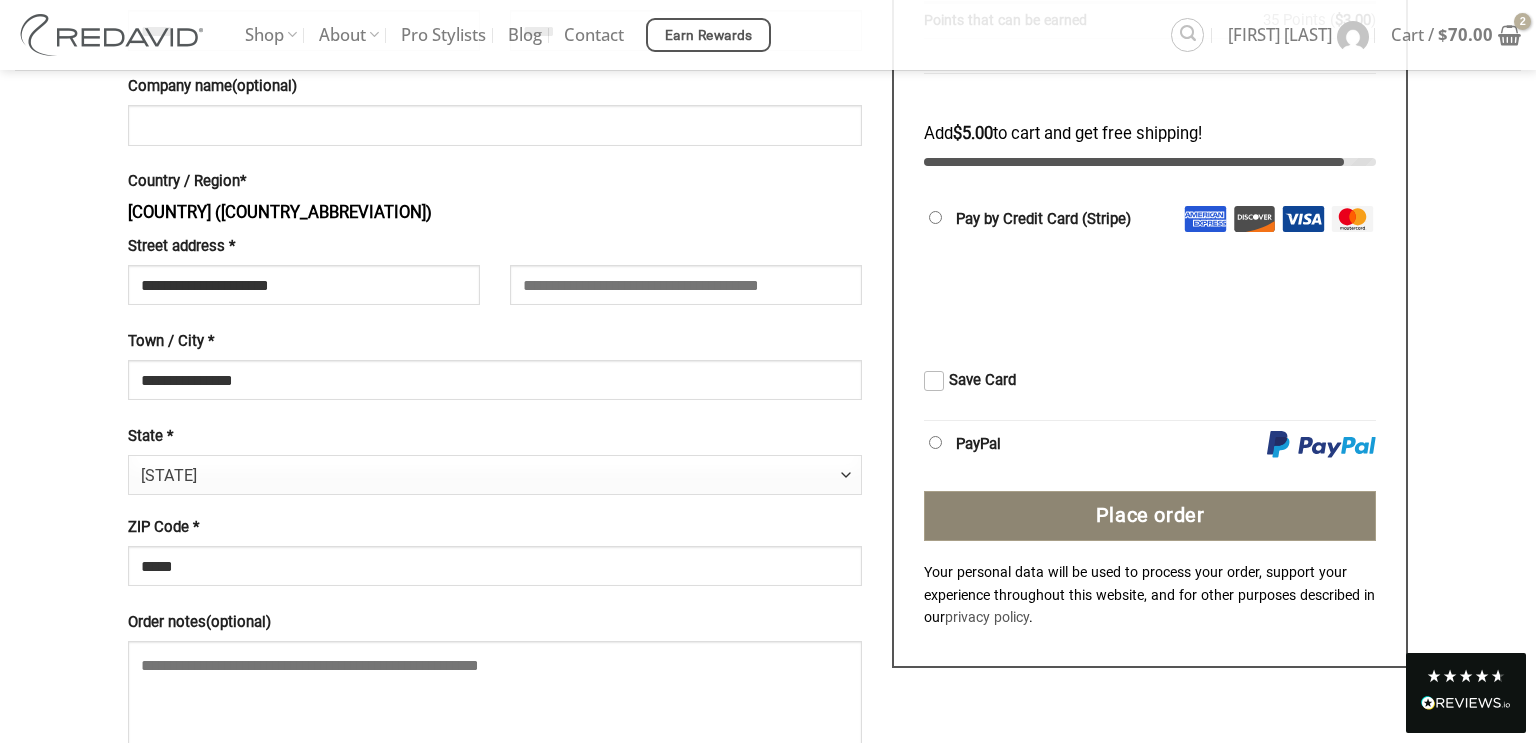 click on "Place order" at bounding box center [1150, 516] 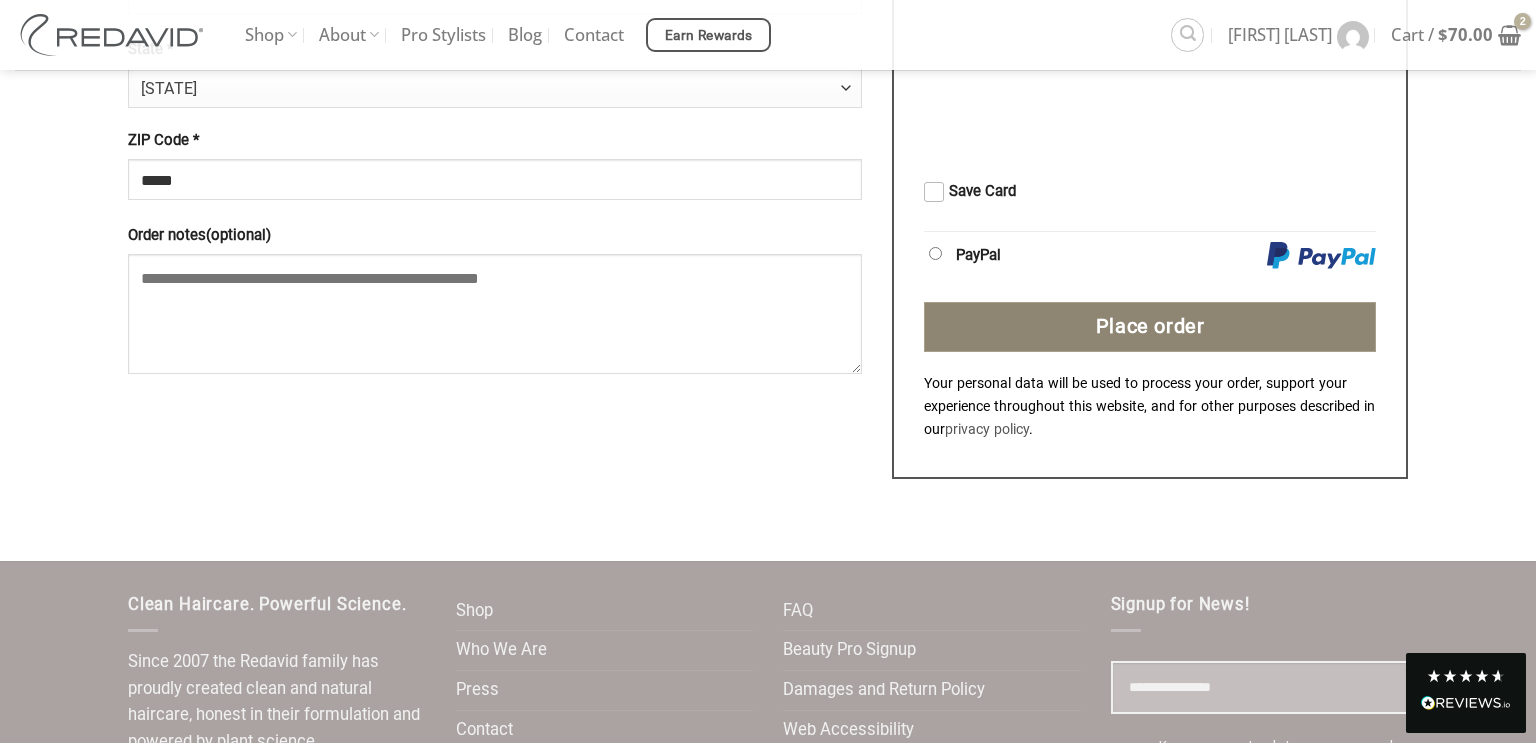 scroll, scrollTop: 1871, scrollLeft: 0, axis: vertical 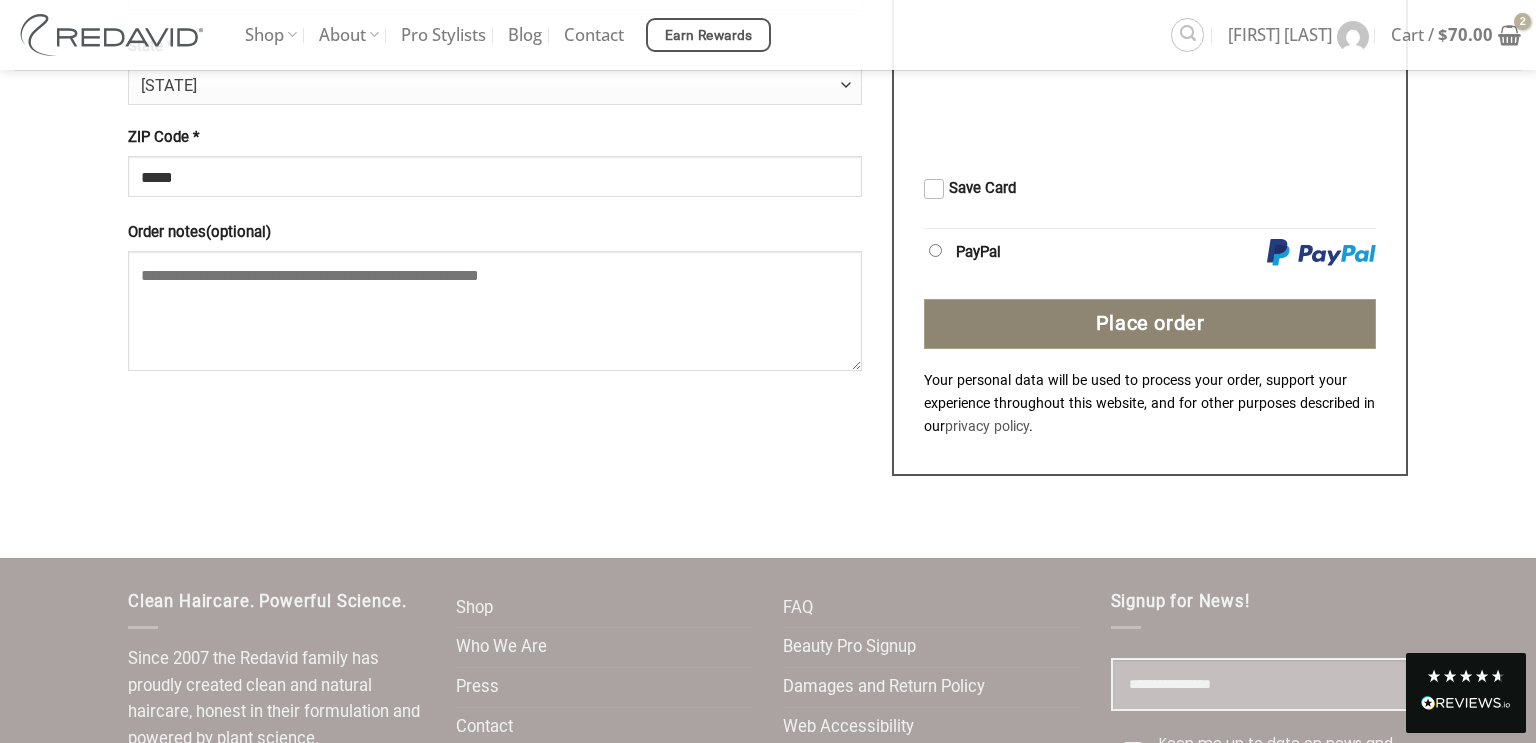 click on "Place order" at bounding box center (1150, 324) 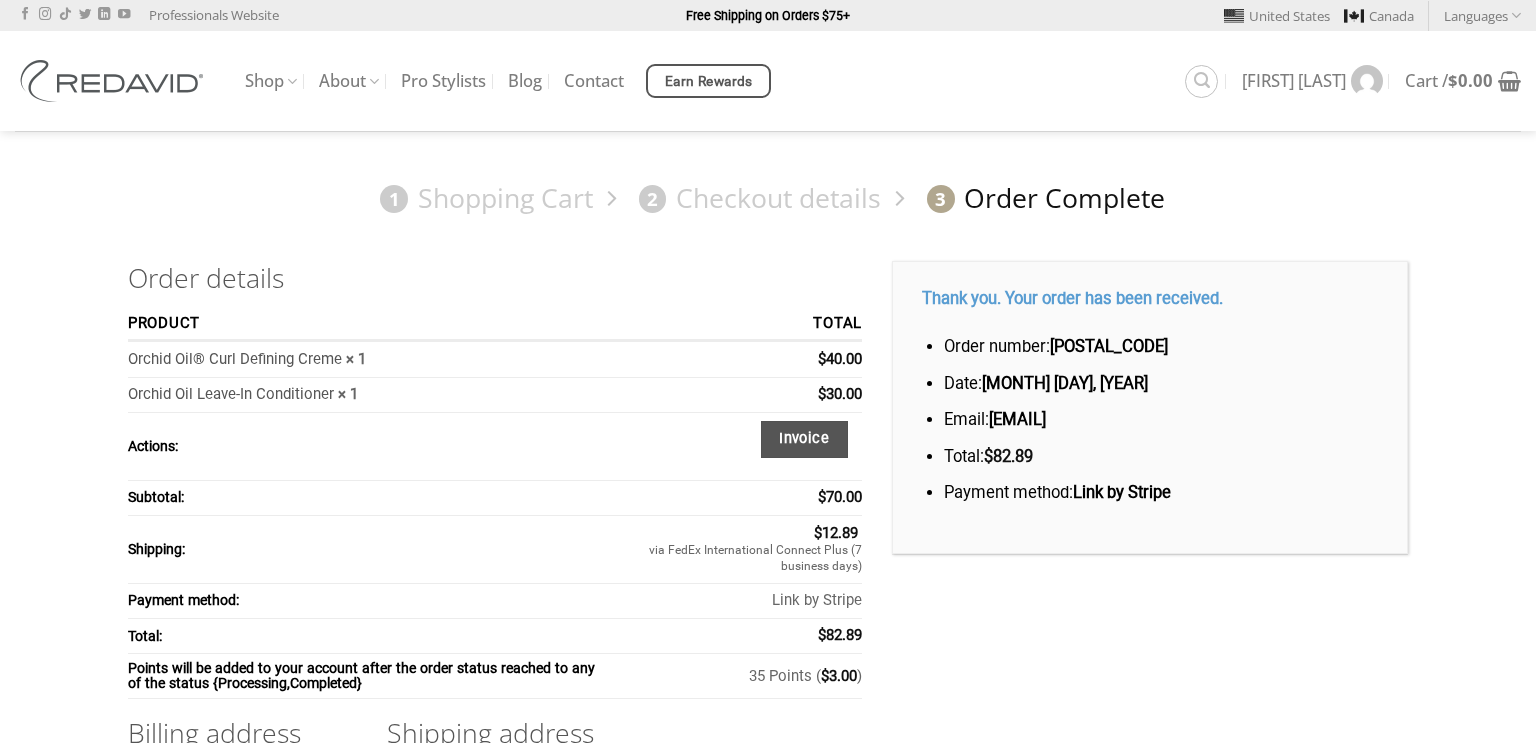 scroll, scrollTop: 0, scrollLeft: 0, axis: both 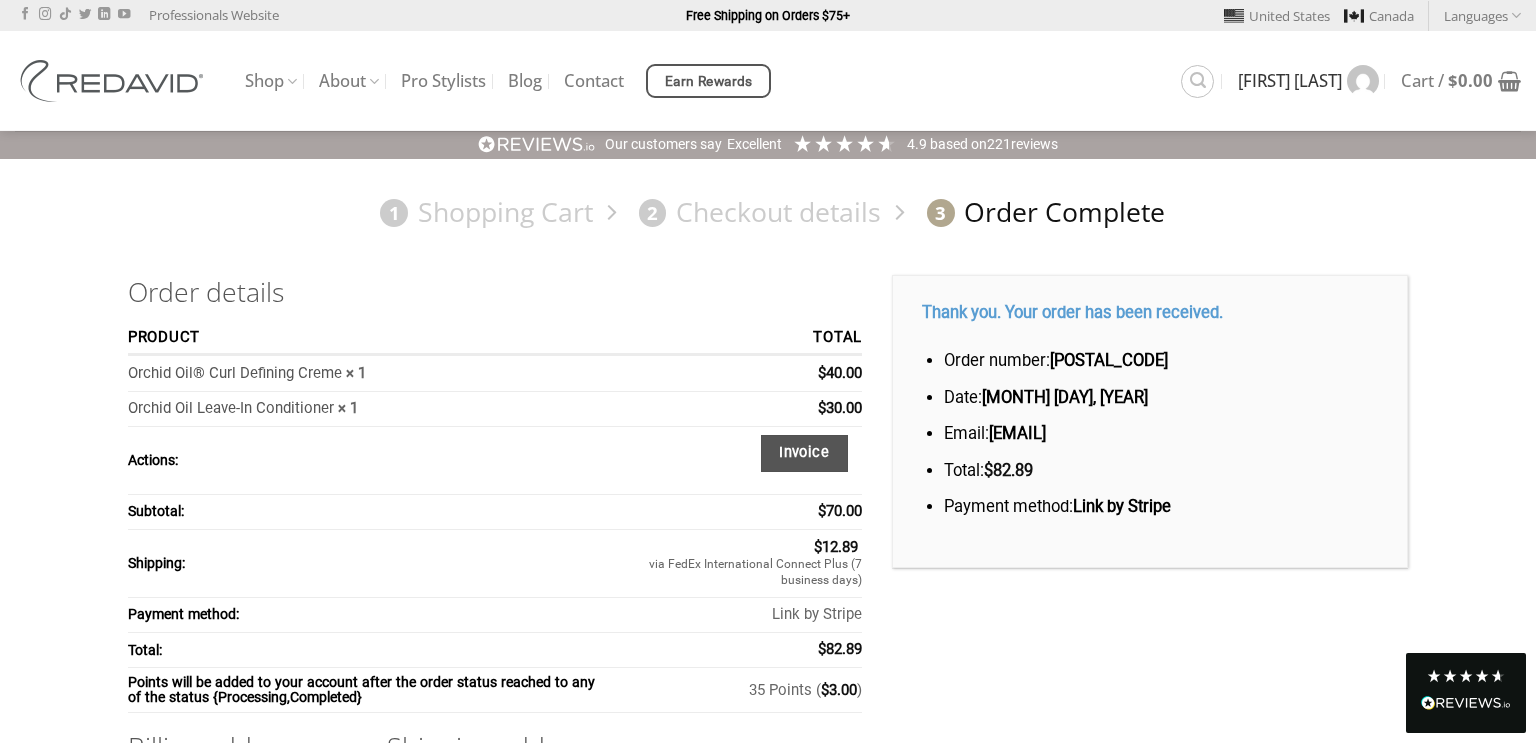 click at bounding box center (1363, 81) 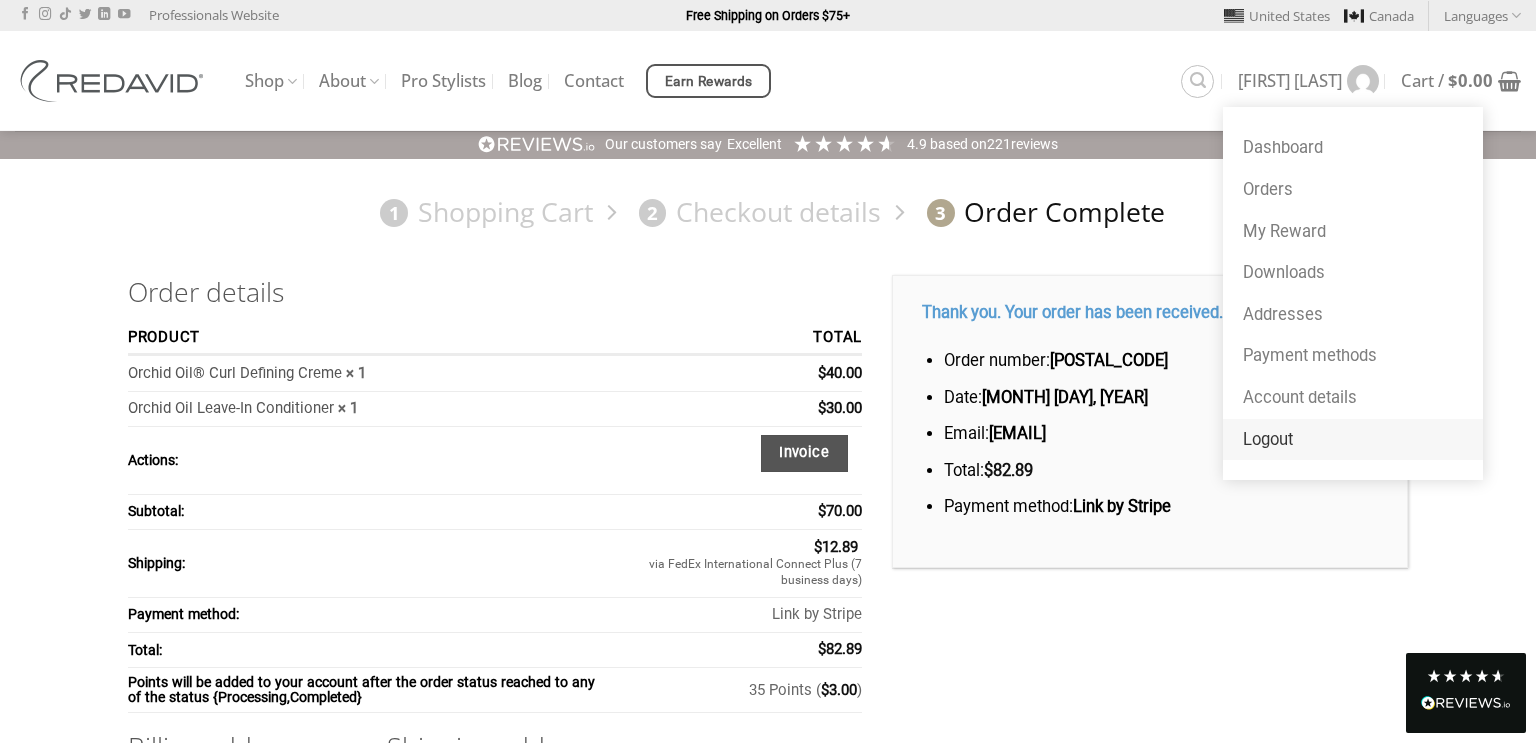 click on "Logout" at bounding box center (1353, 440) 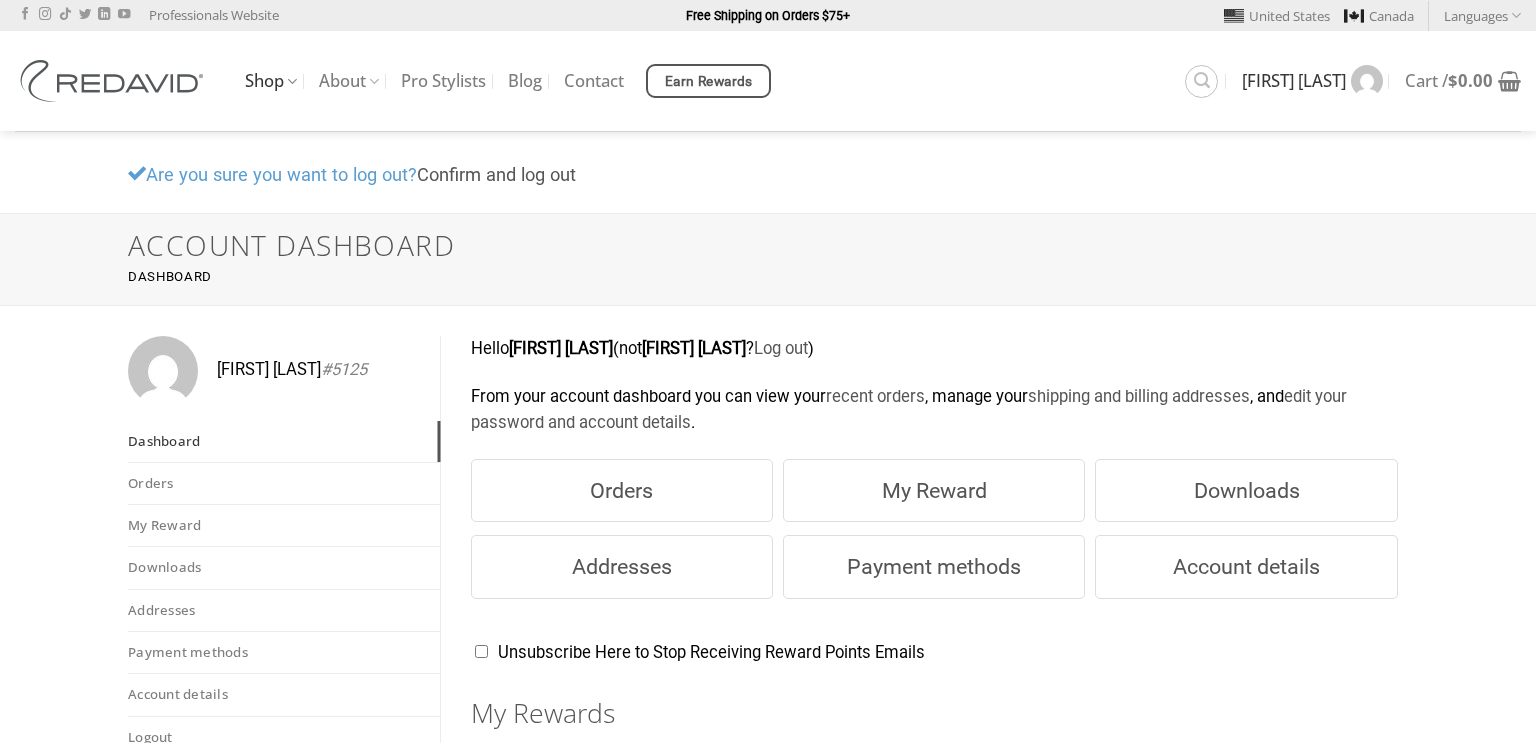 scroll, scrollTop: 0, scrollLeft: 0, axis: both 